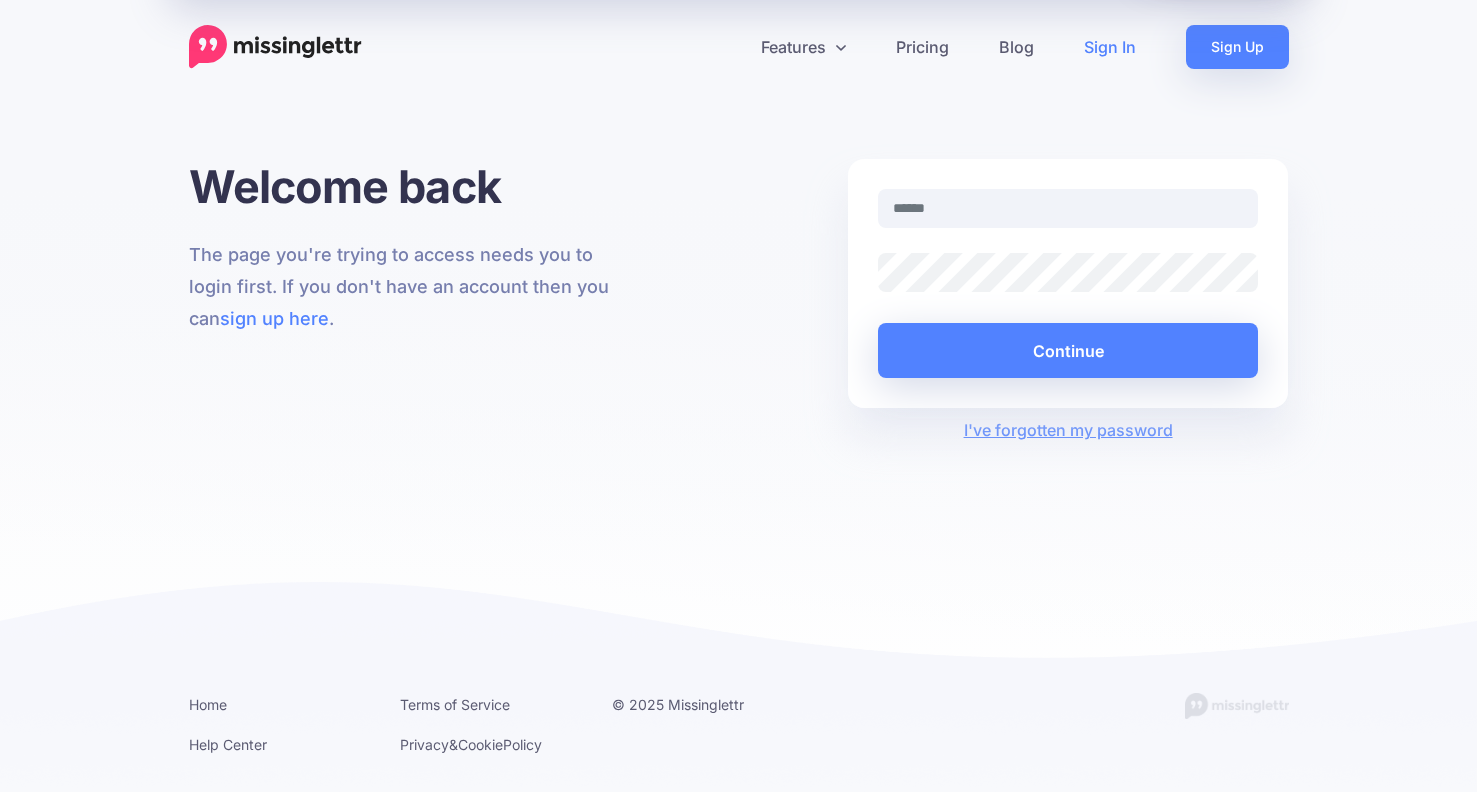 scroll, scrollTop: 0, scrollLeft: 0, axis: both 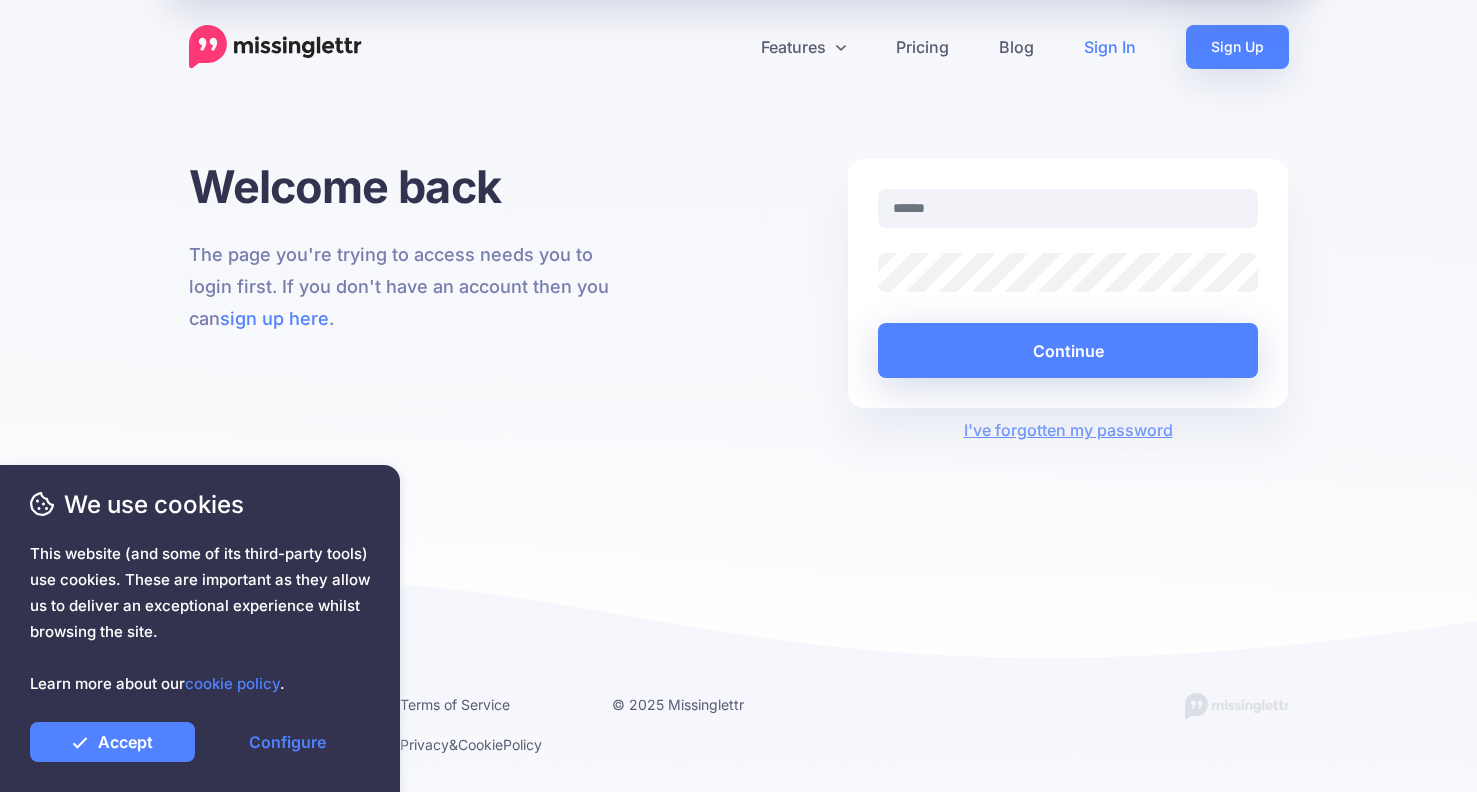 click on "Welcome back
The page you're trying to access needs you to login first.
If you don't have an account then you can  sign up here ." at bounding box center (738, 425) 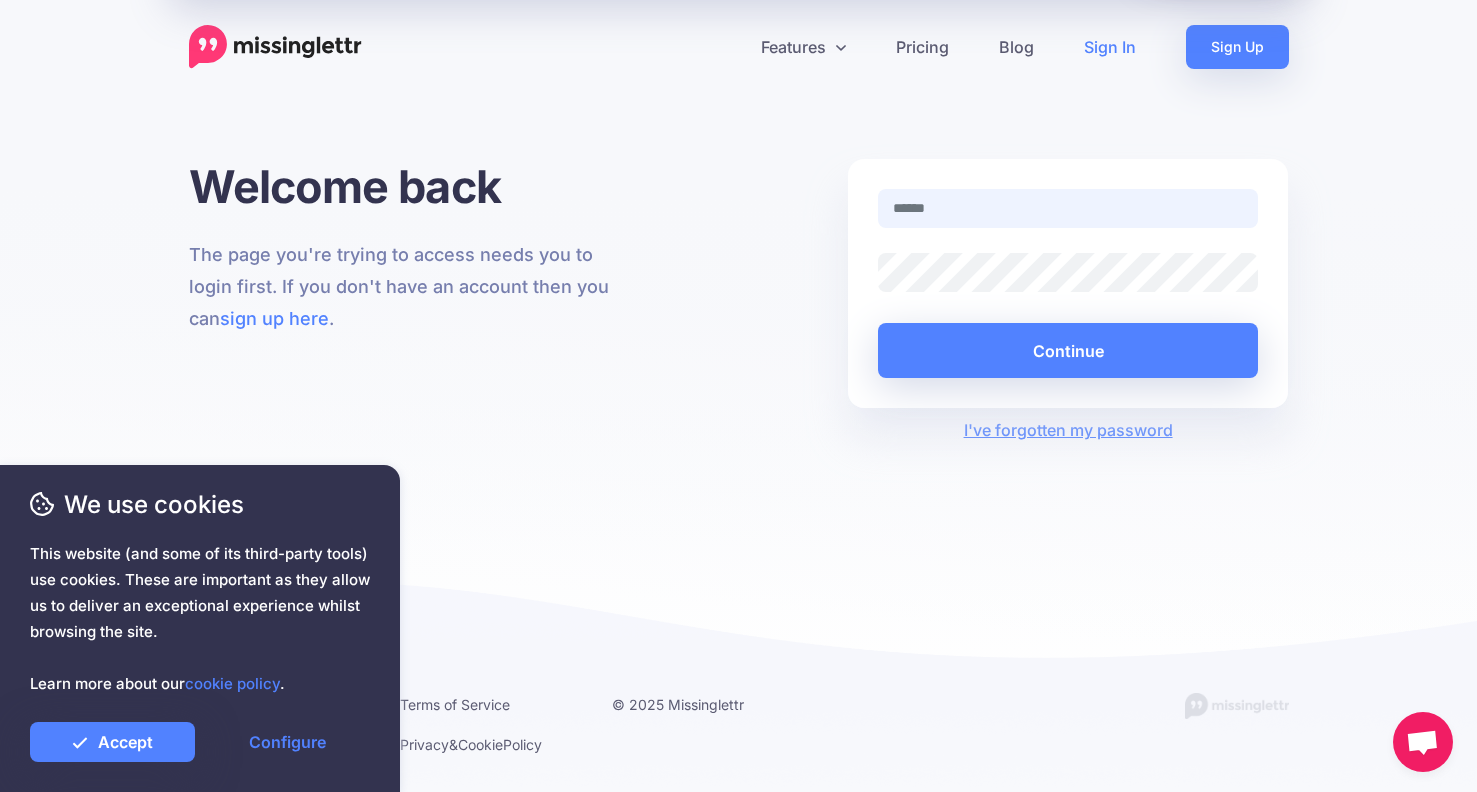 type on "**********" 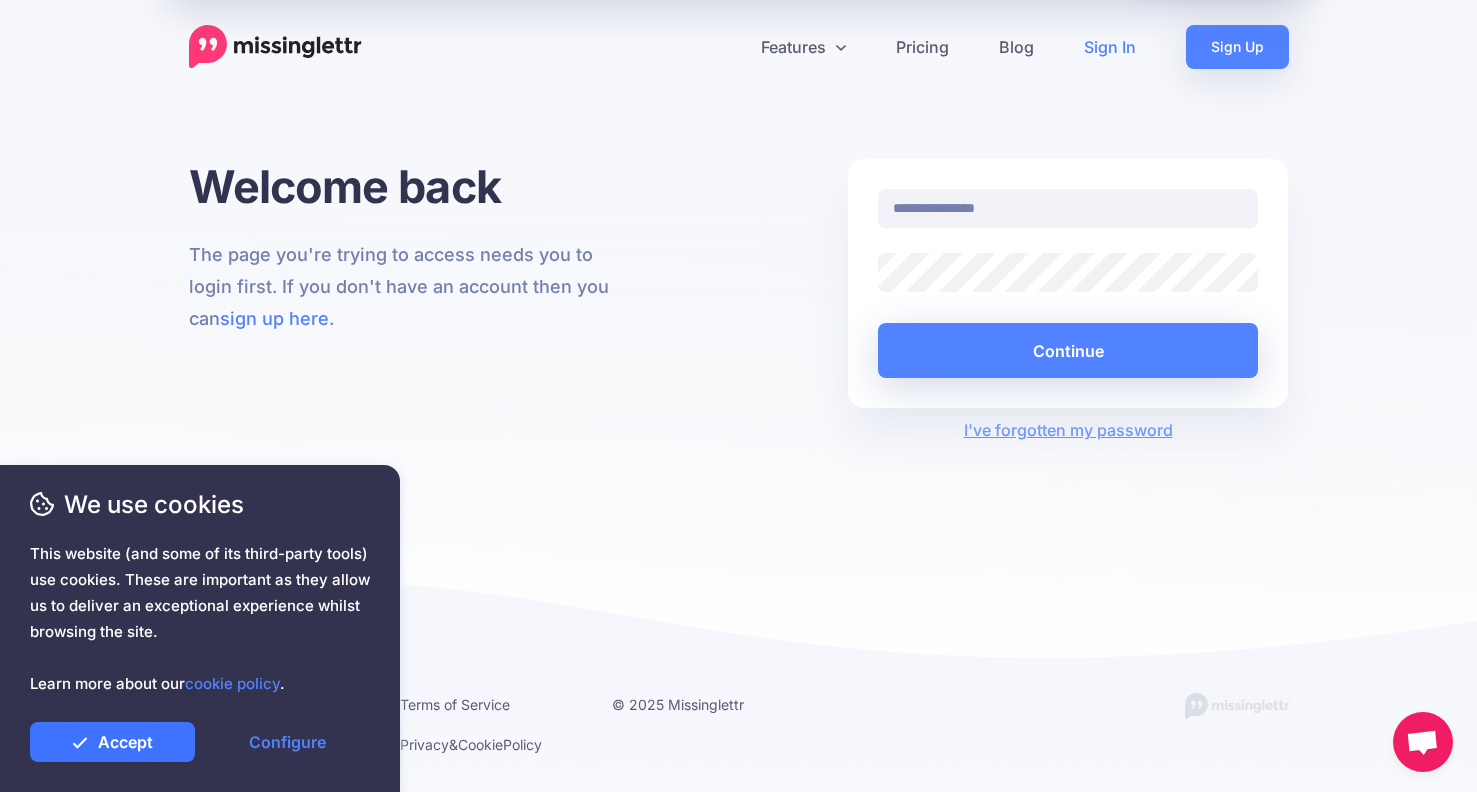 click on "Accept" at bounding box center [112, 742] 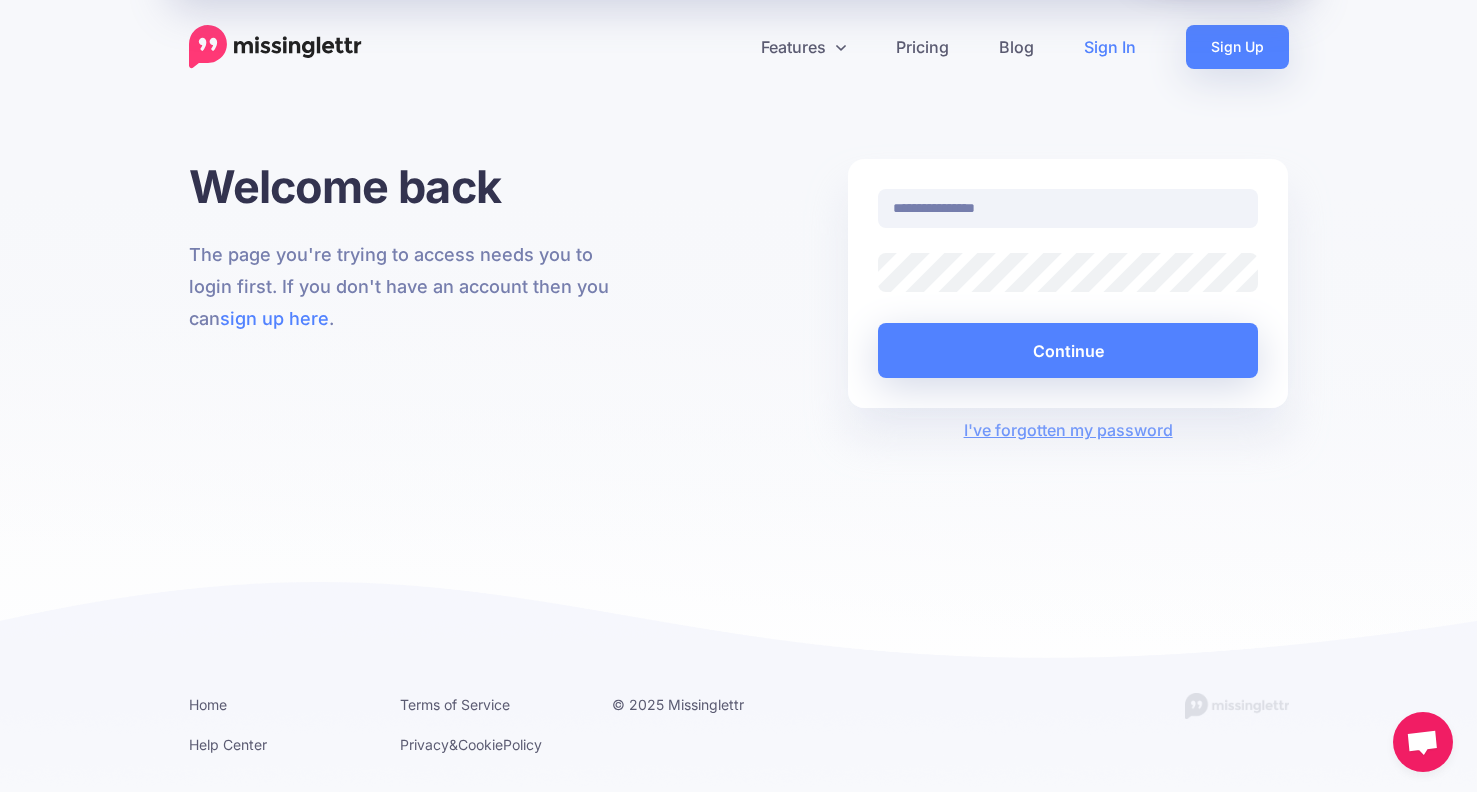click on "Accept" at bounding box center [112, 742] 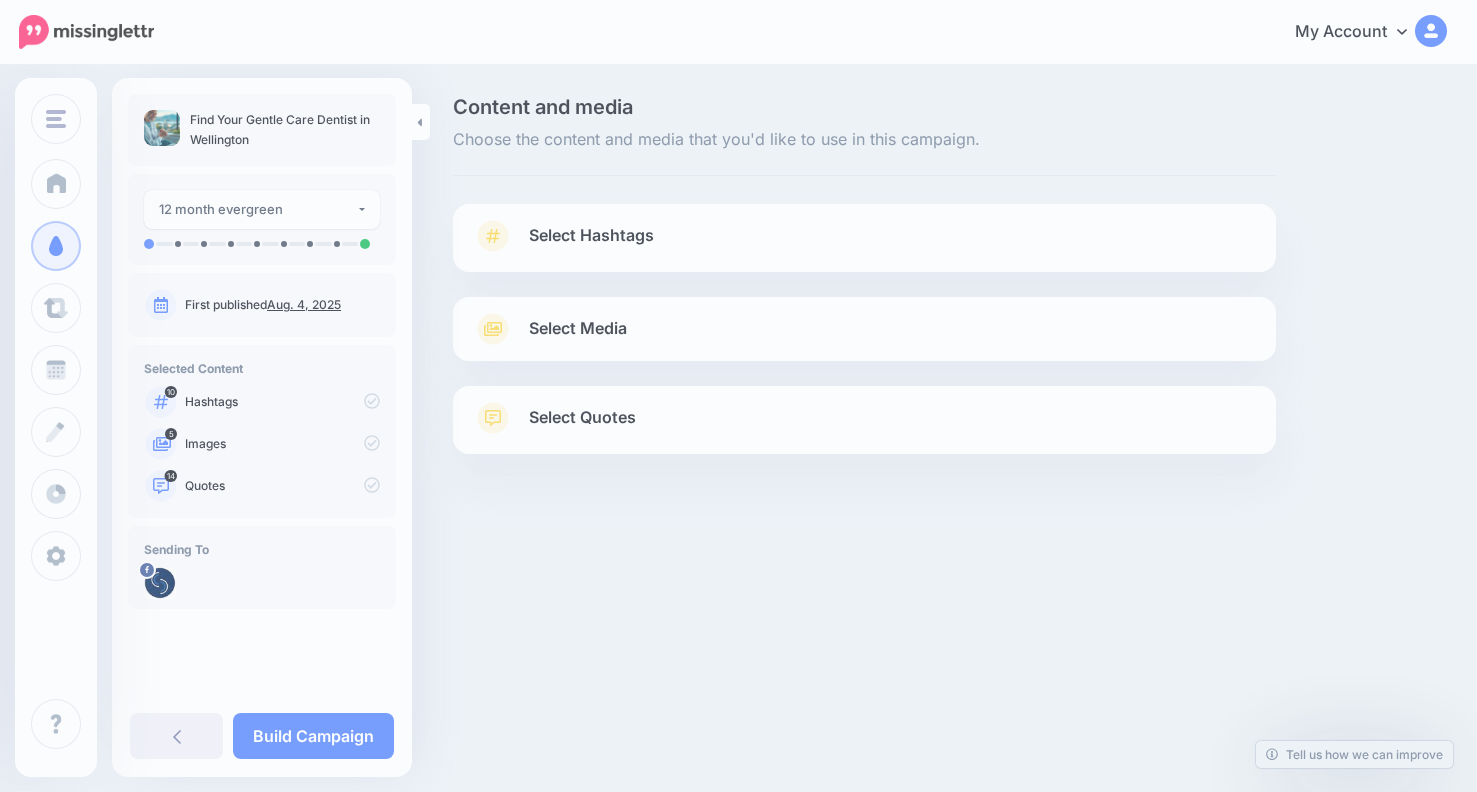 scroll, scrollTop: 0, scrollLeft: 0, axis: both 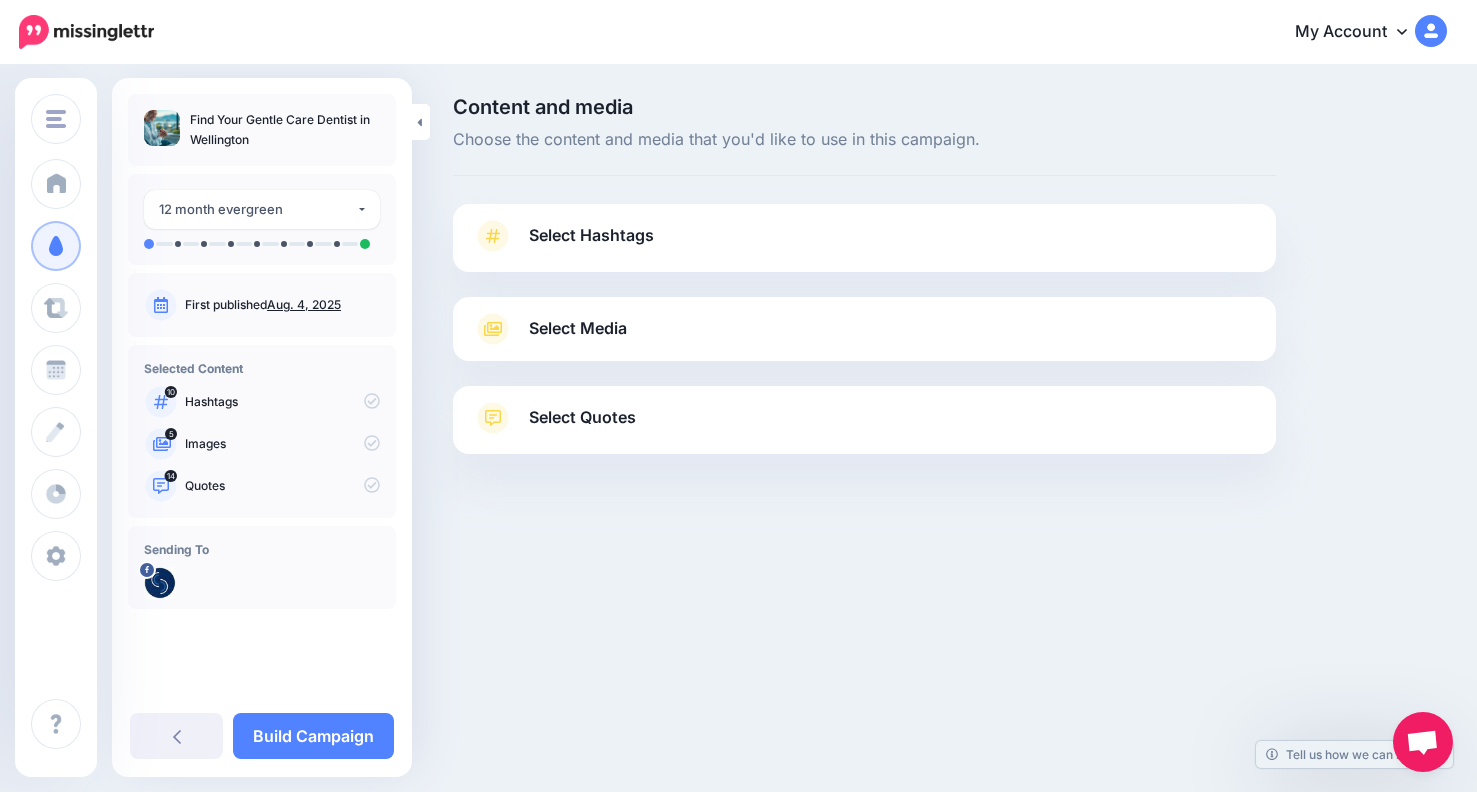 click on "Find Your Gentle Care Dentist in Wellington" at bounding box center (285, 130) 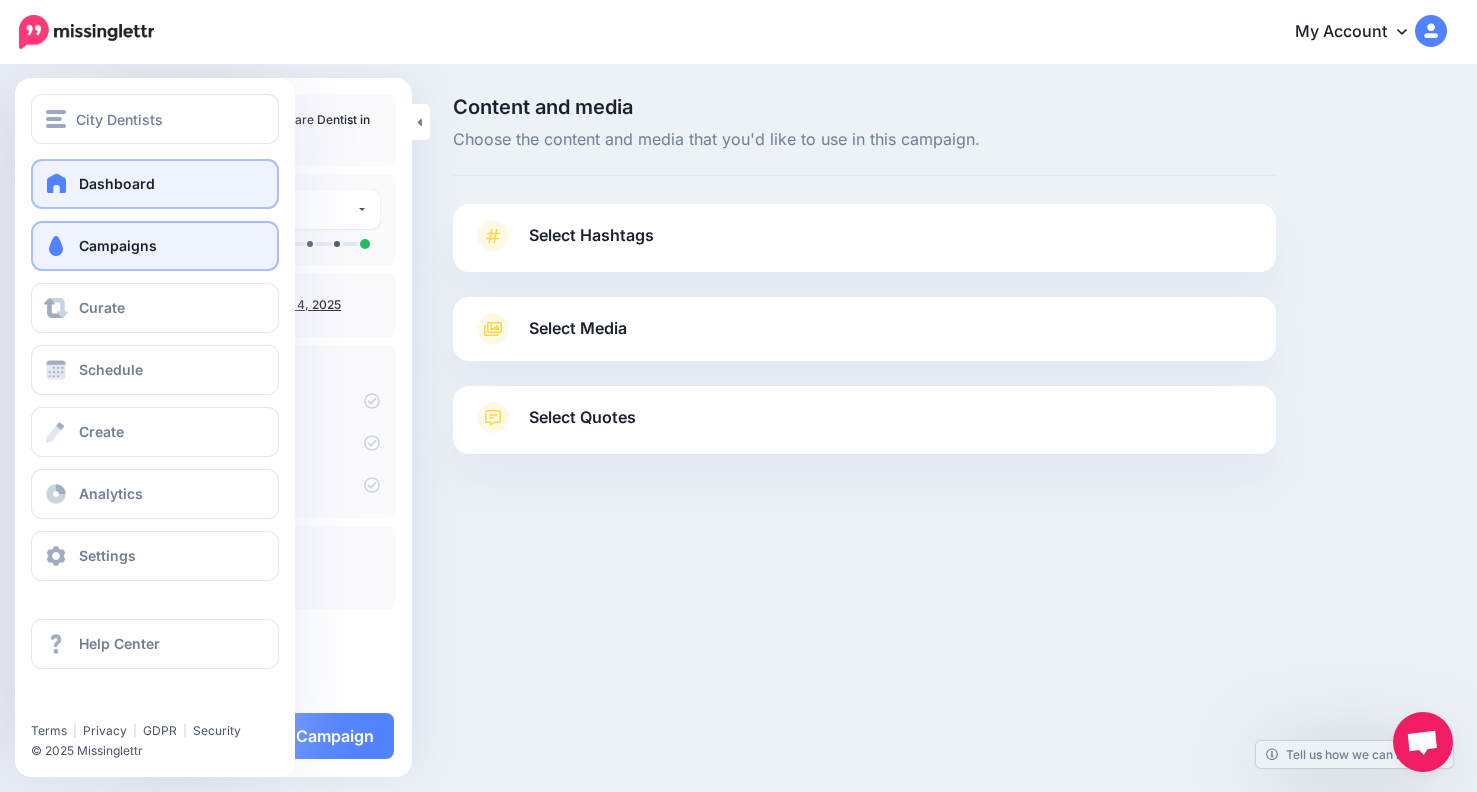 click at bounding box center (57, 183) 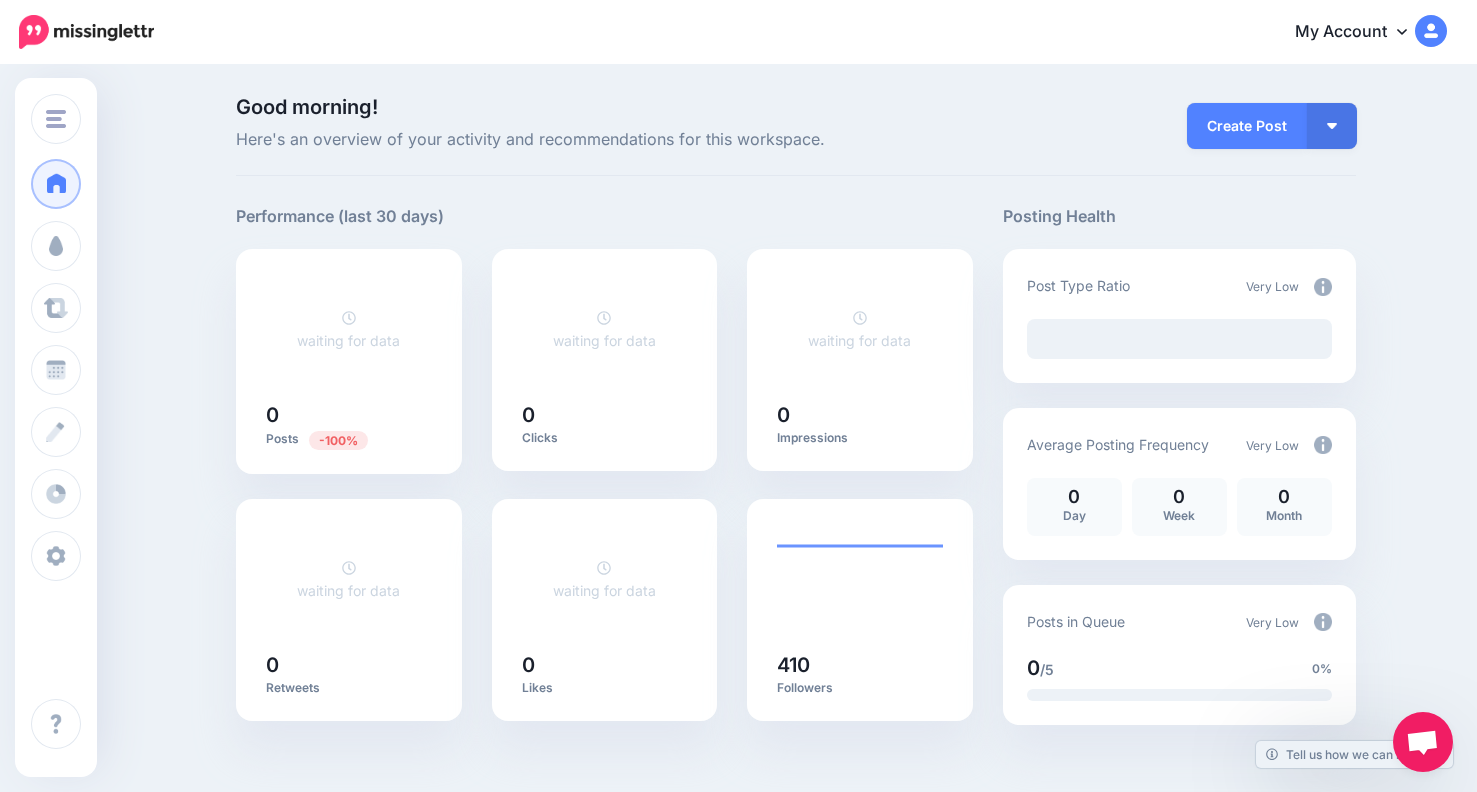 scroll, scrollTop: 0, scrollLeft: 0, axis: both 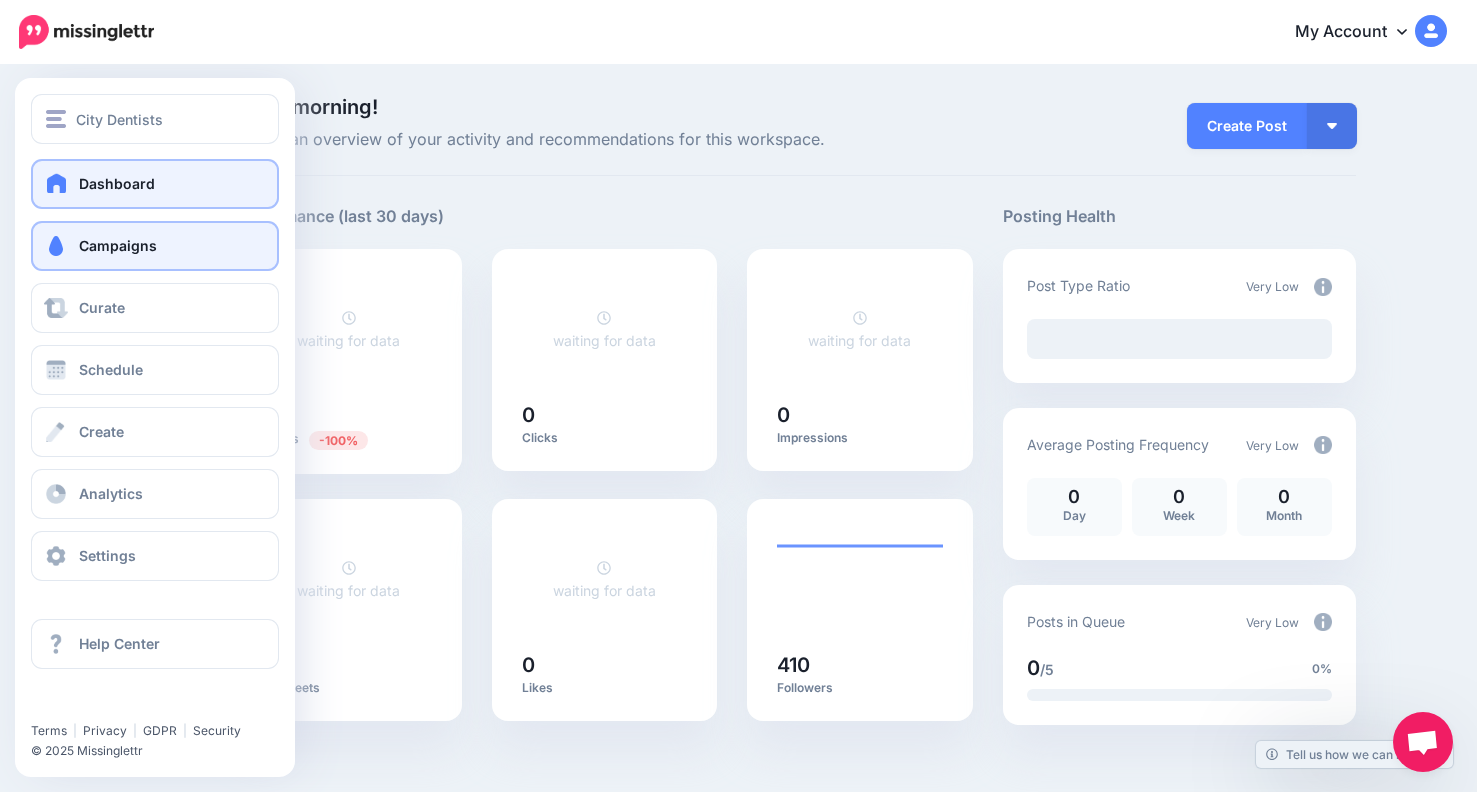 click on "Campaigns" at bounding box center (118, 245) 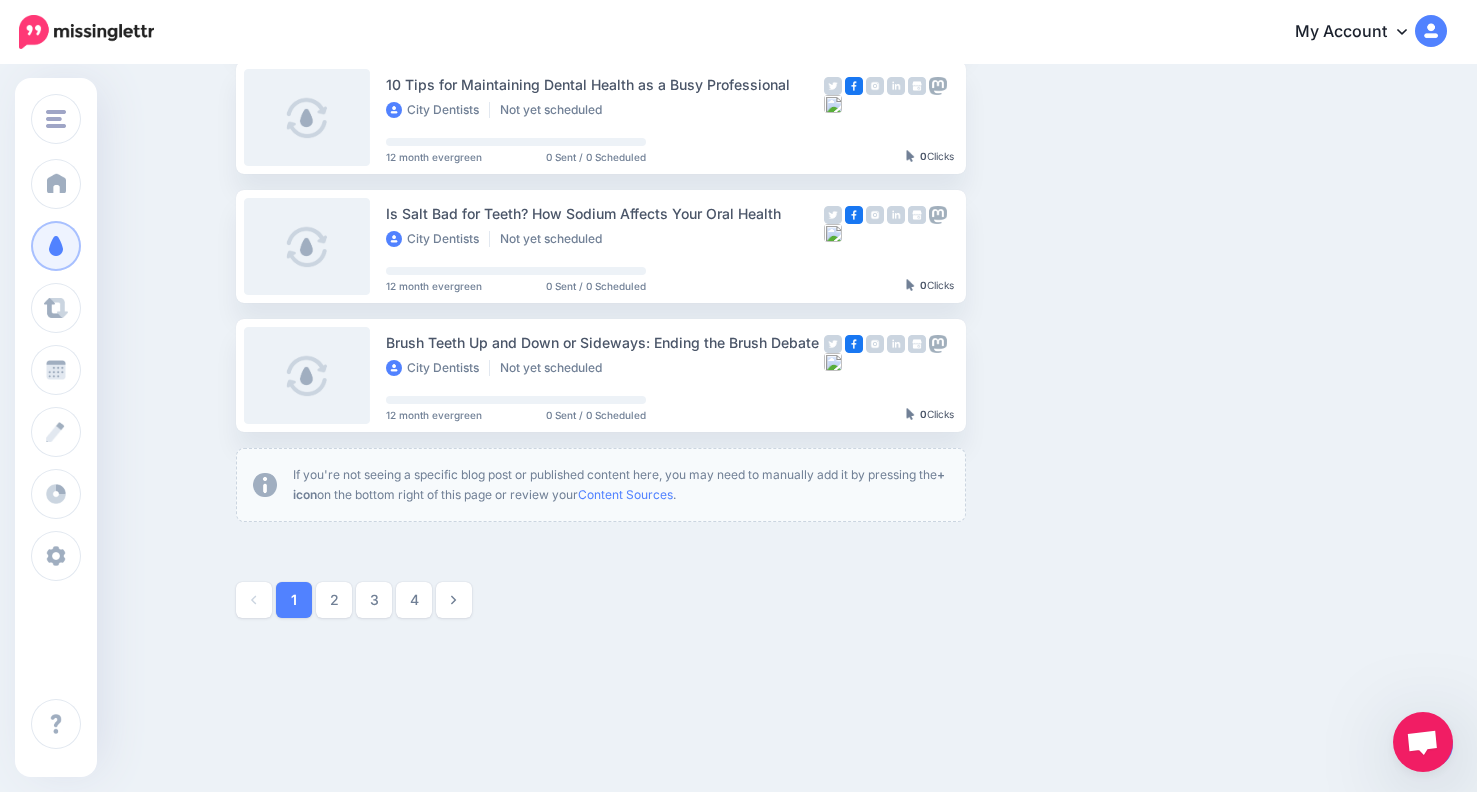 scroll, scrollTop: 1073, scrollLeft: 0, axis: vertical 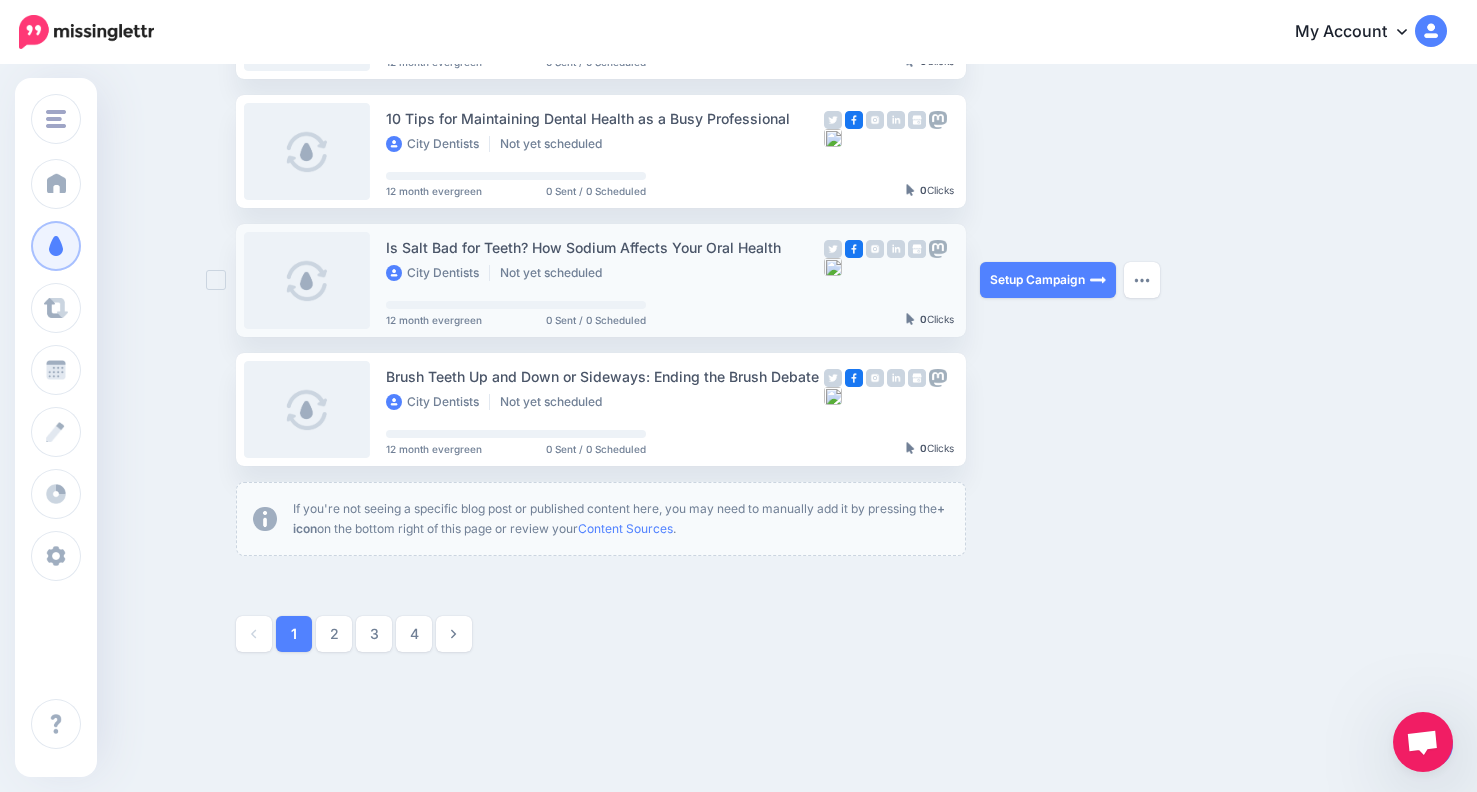 click at bounding box center [307, 280] 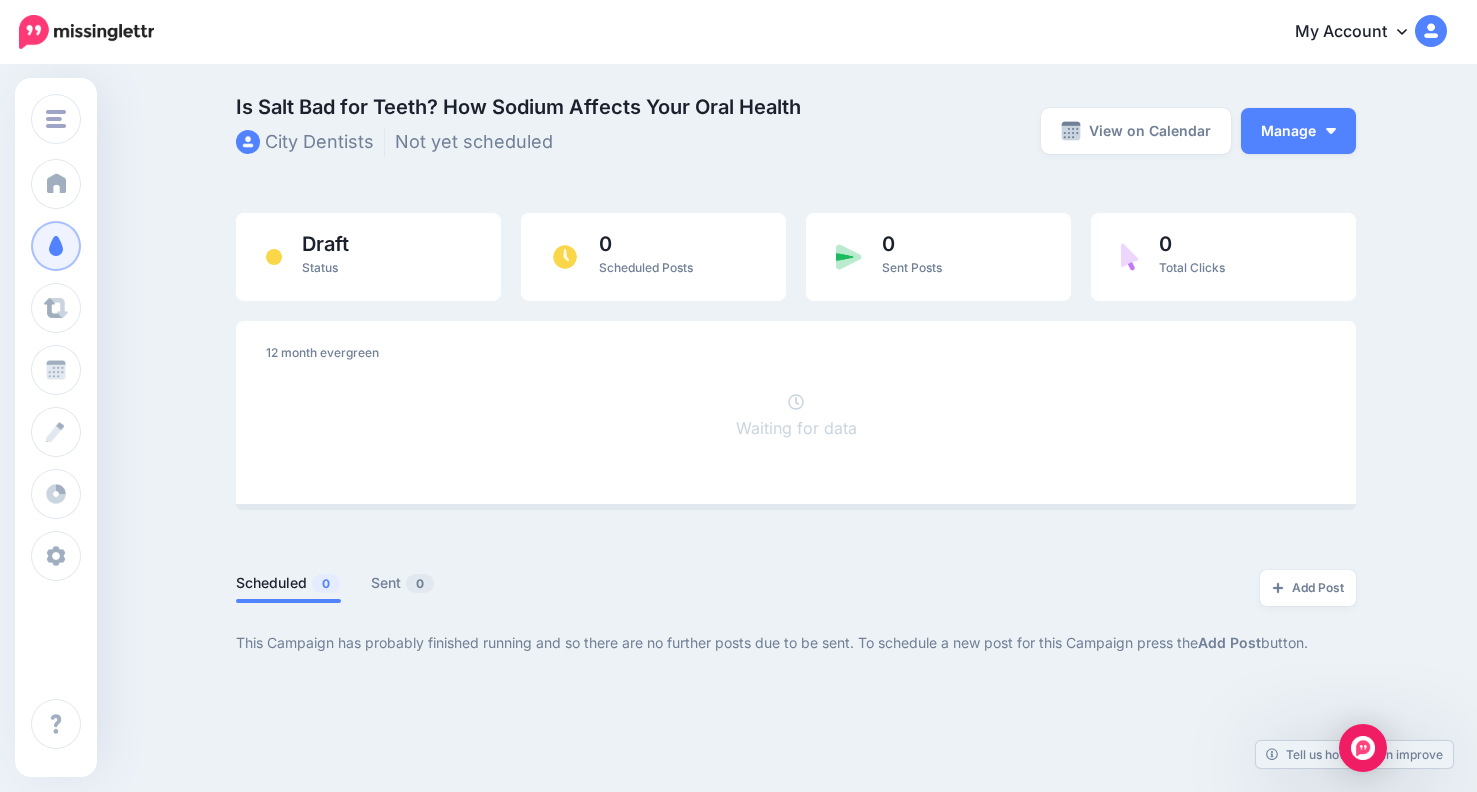 scroll, scrollTop: 0, scrollLeft: 0, axis: both 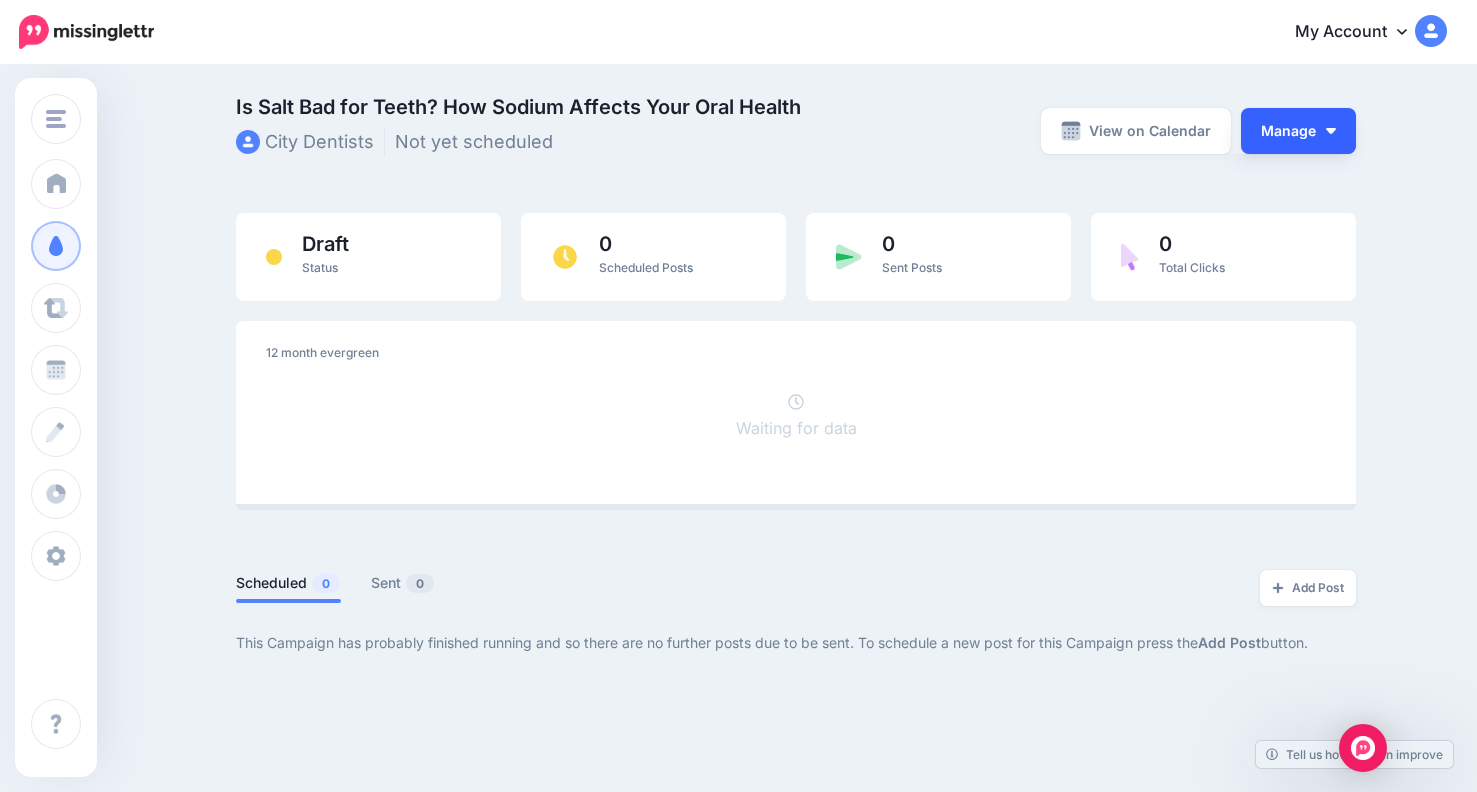 click on "Manage" at bounding box center (1298, 131) 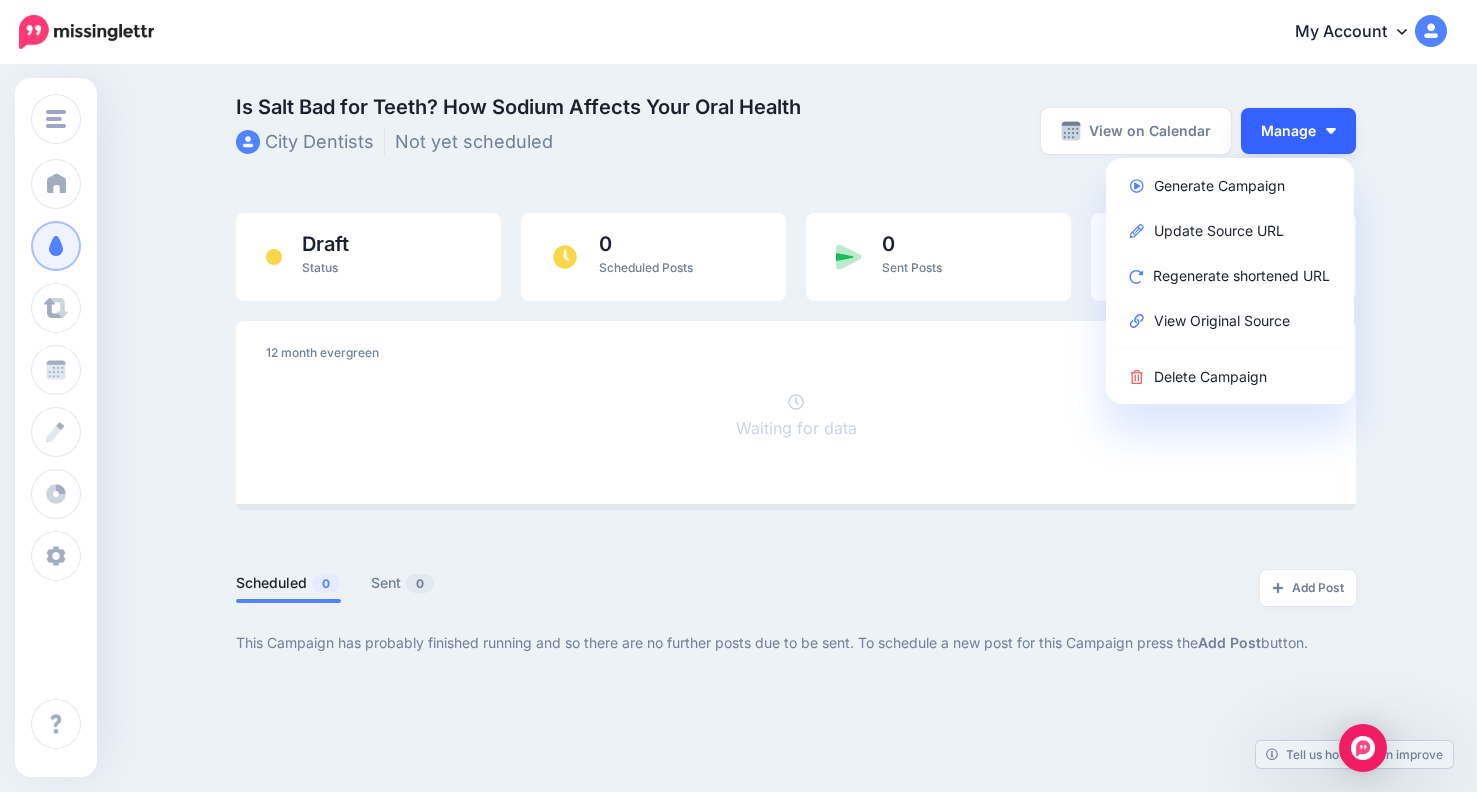 click on "Manage" at bounding box center [1298, 131] 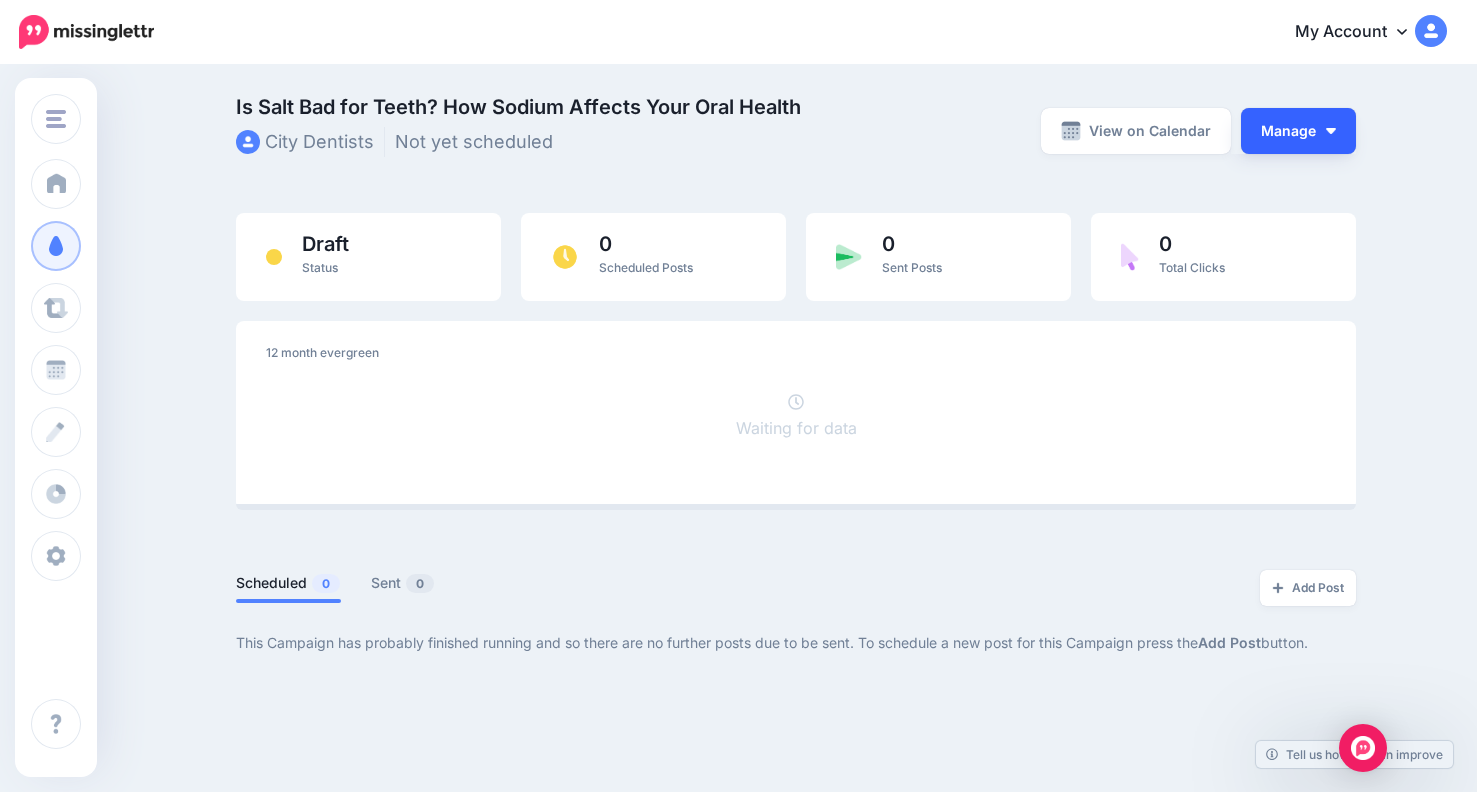 click on "Manage" at bounding box center (1298, 131) 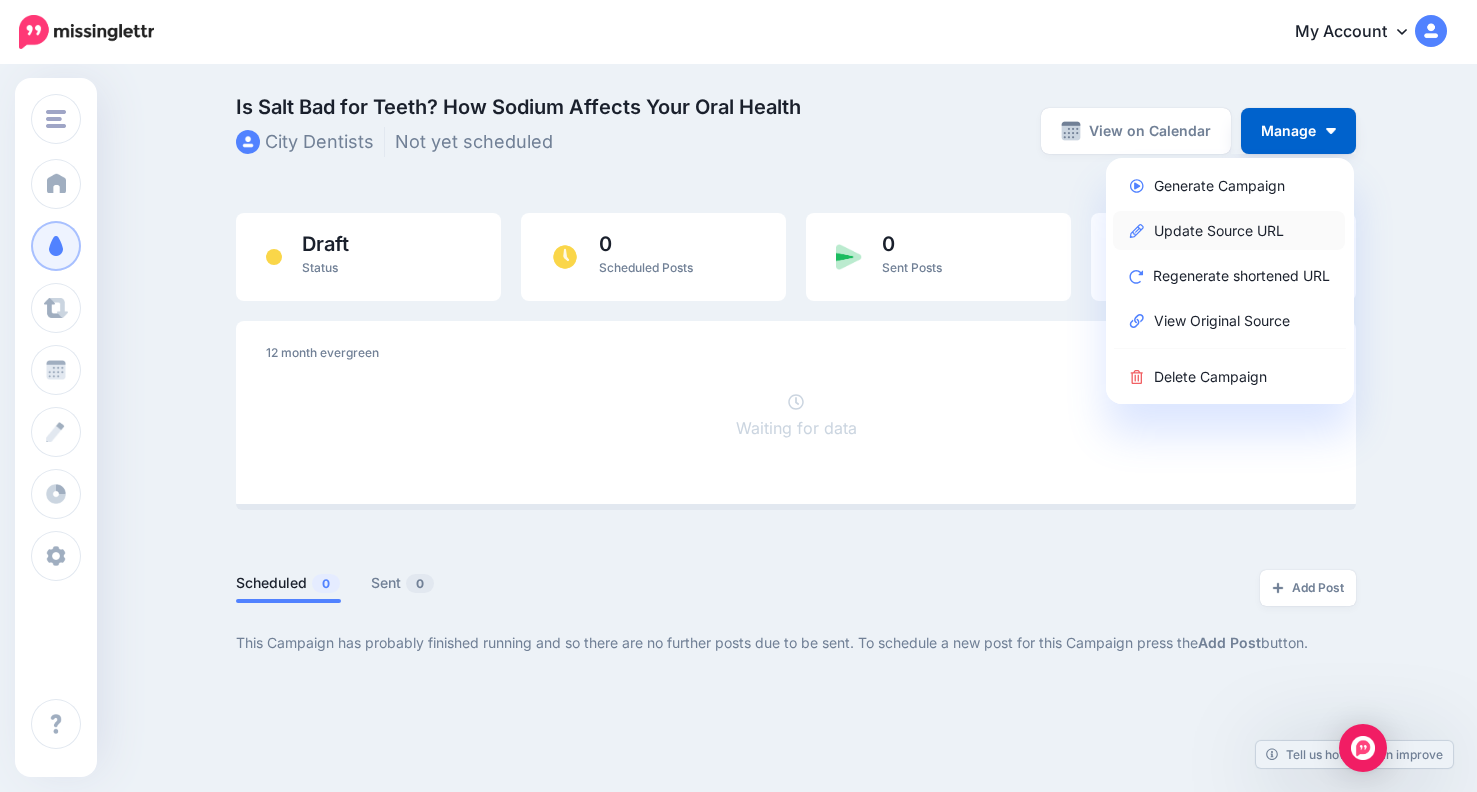 click on "Update Source URL" at bounding box center [1229, 230] 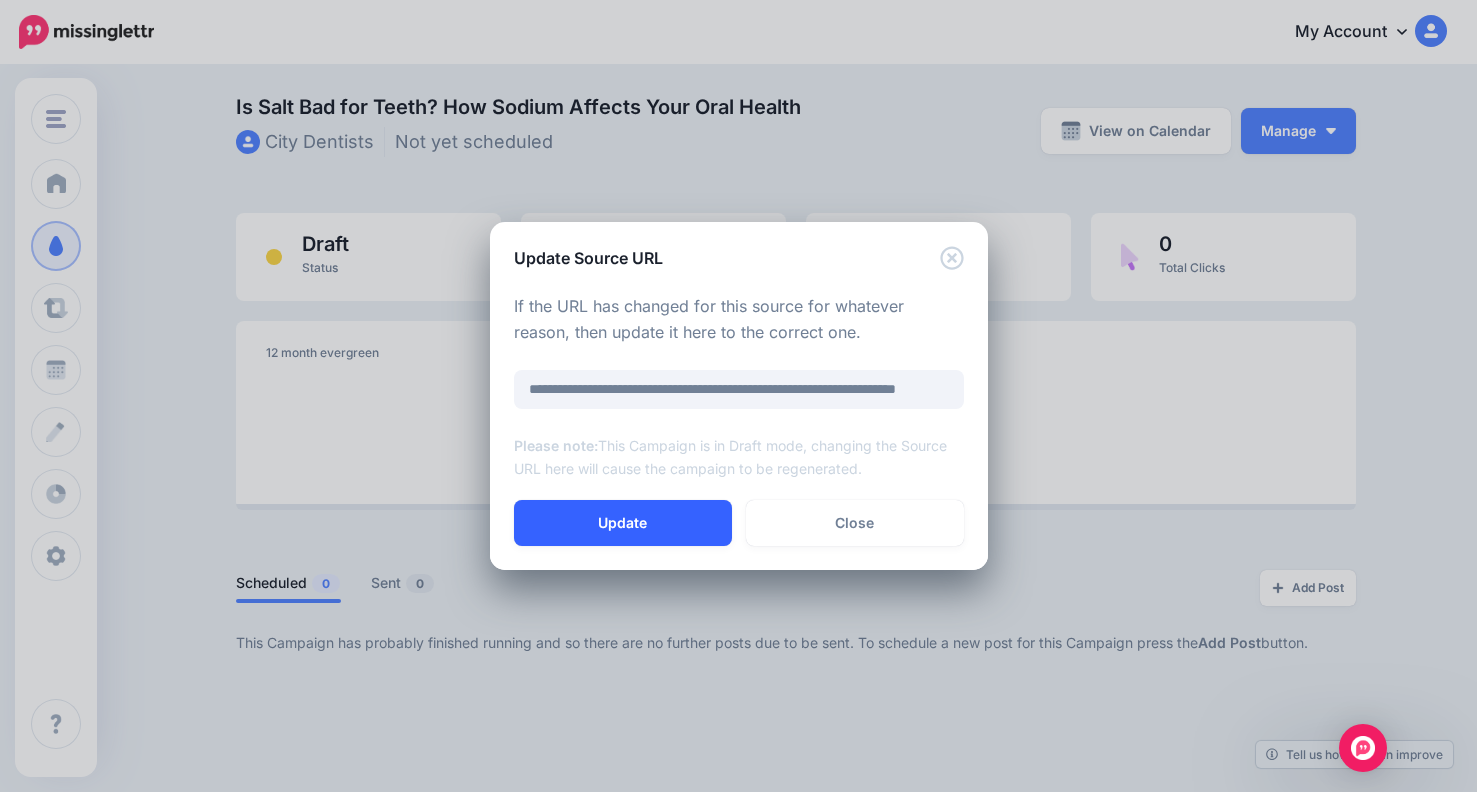 click on "Update" at bounding box center [623, 523] 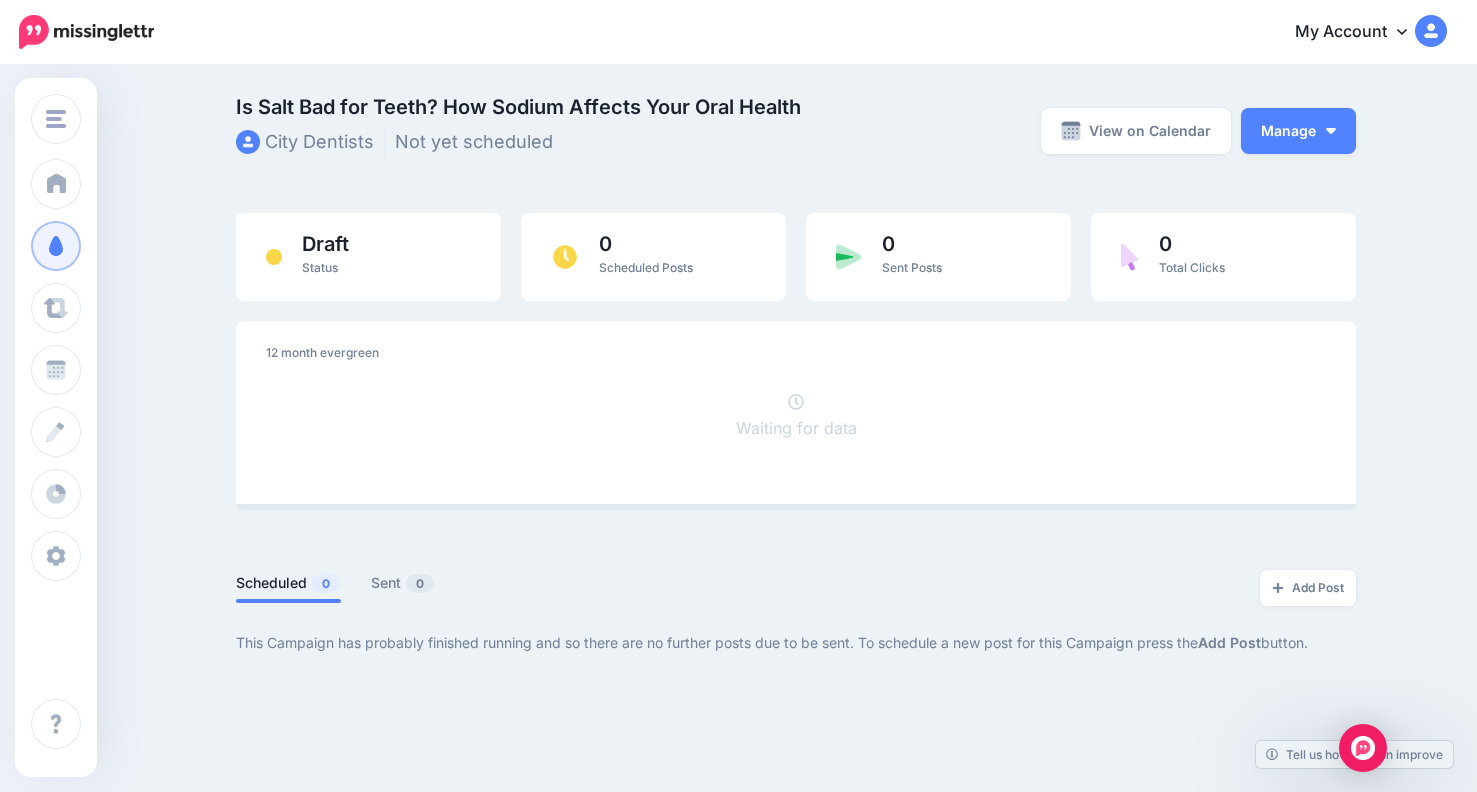 scroll, scrollTop: 0, scrollLeft: 0, axis: both 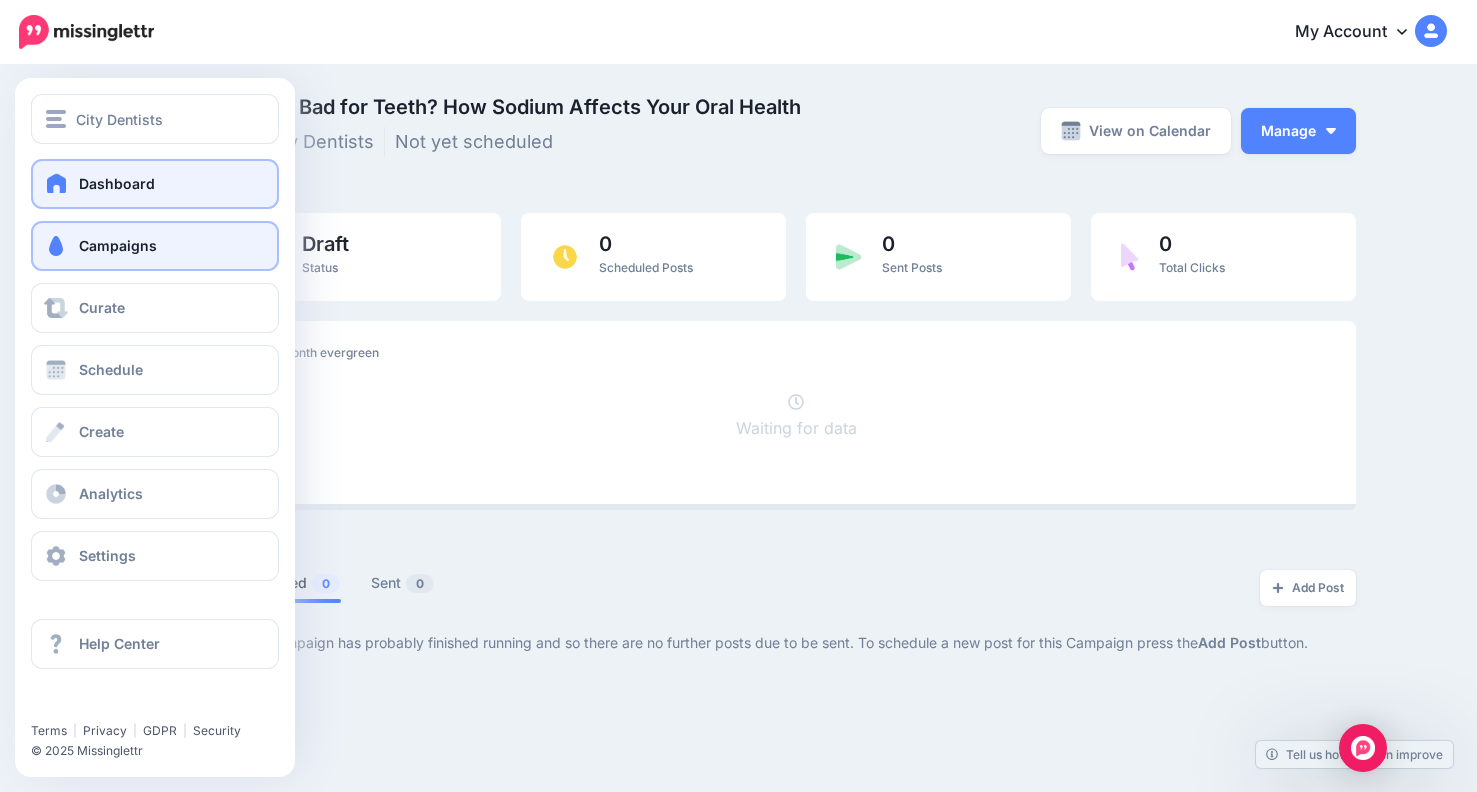 click on "Dashboard" at bounding box center [117, 183] 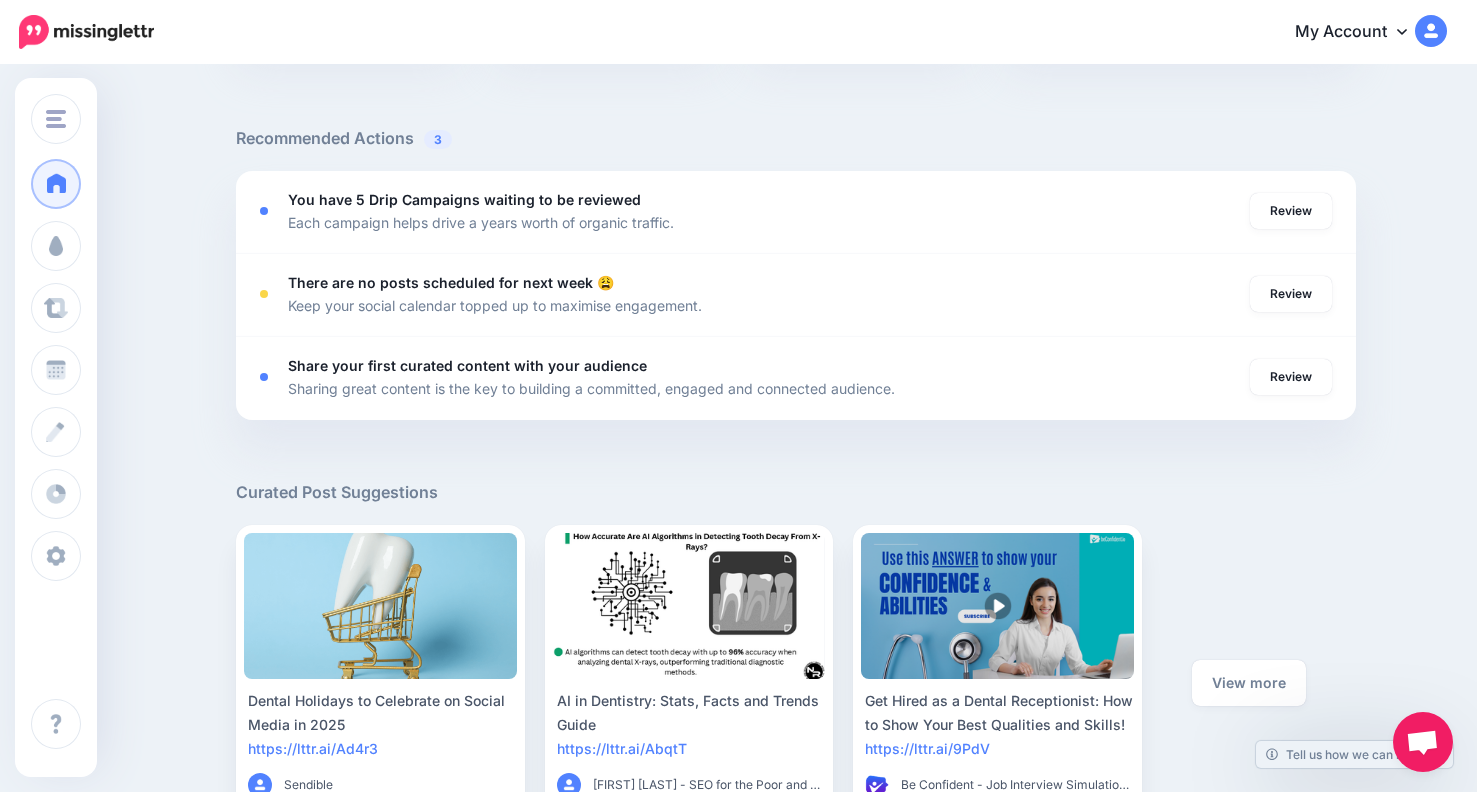 scroll, scrollTop: 682, scrollLeft: 0, axis: vertical 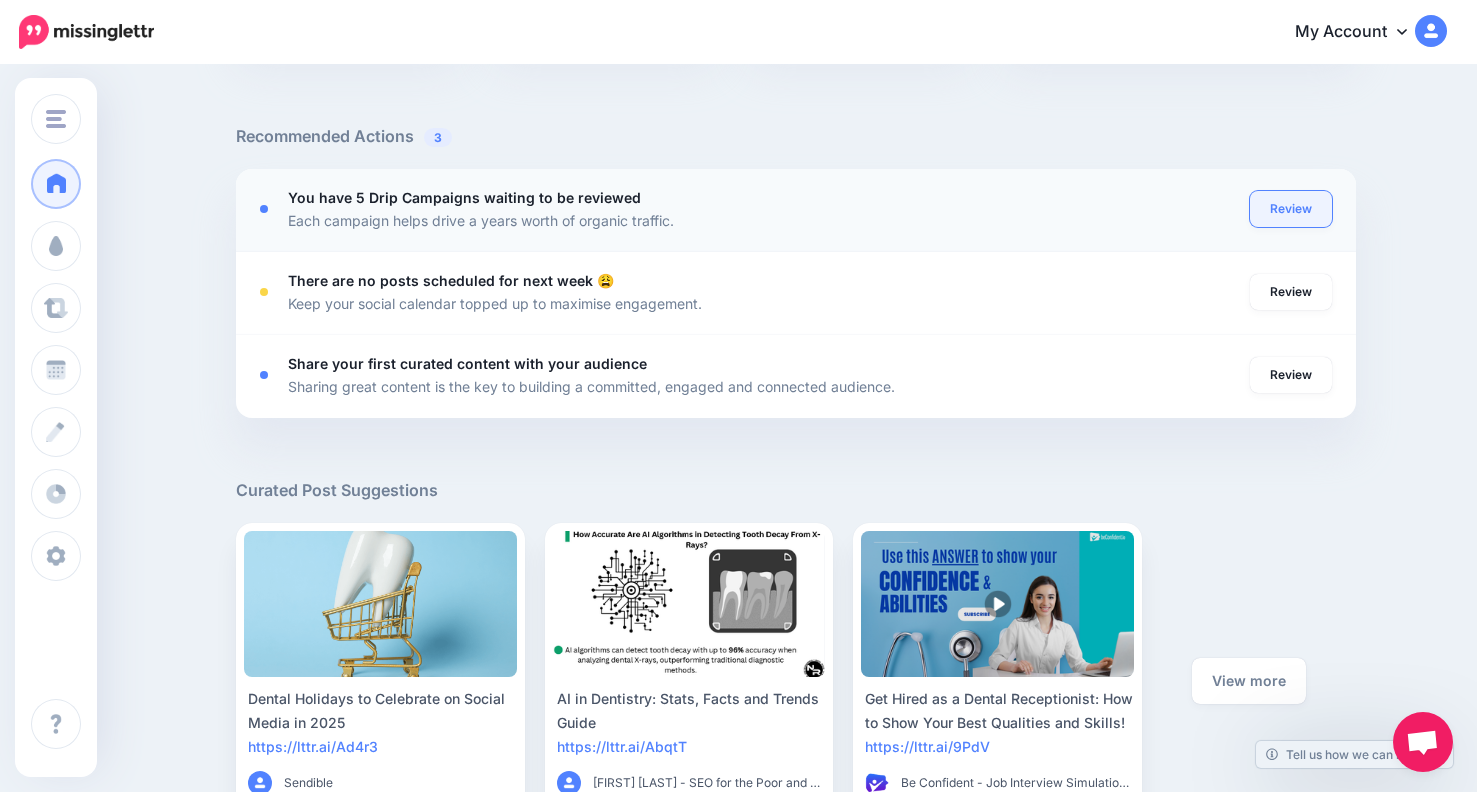 click on "Review" at bounding box center [1291, 209] 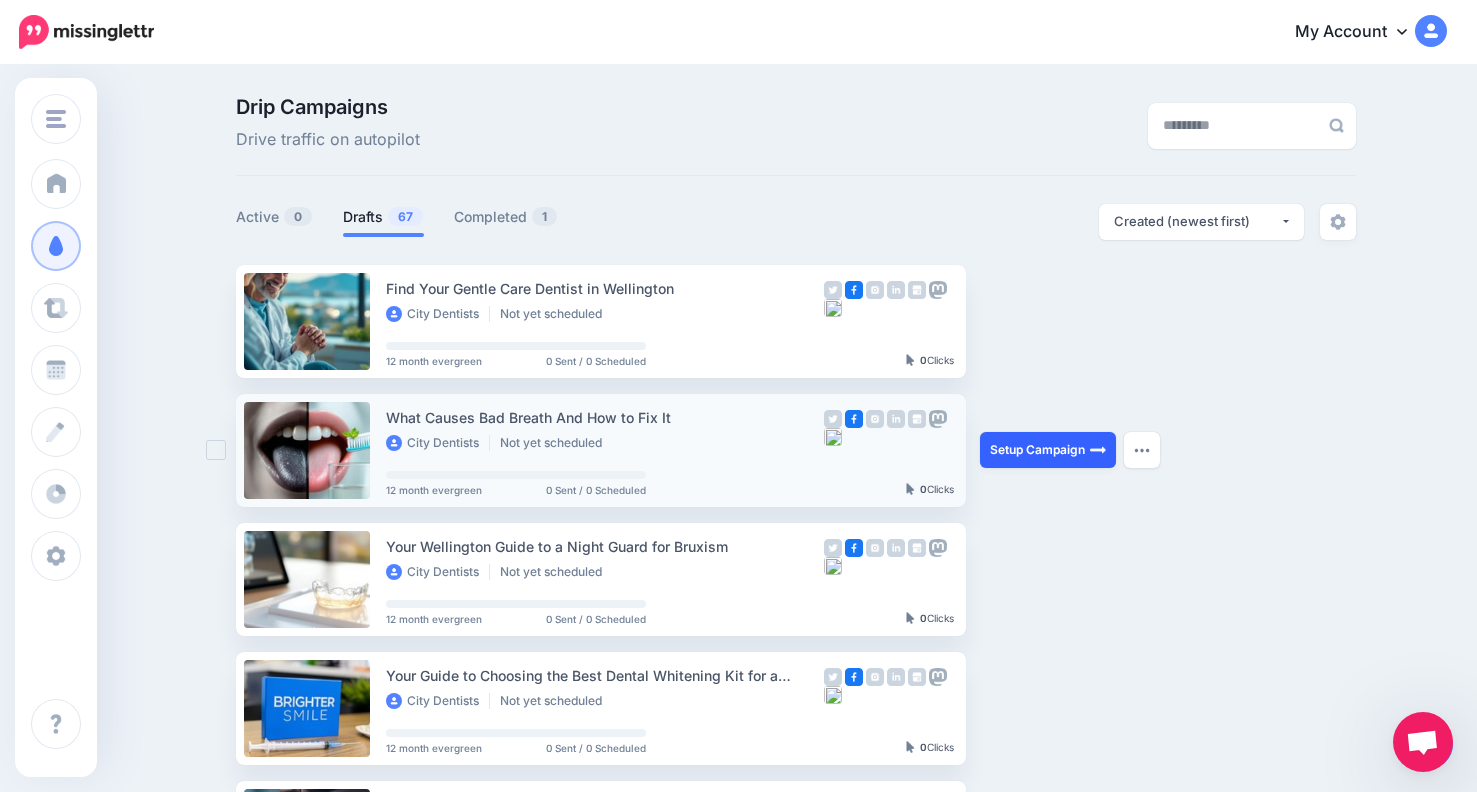 scroll, scrollTop: 0, scrollLeft: 0, axis: both 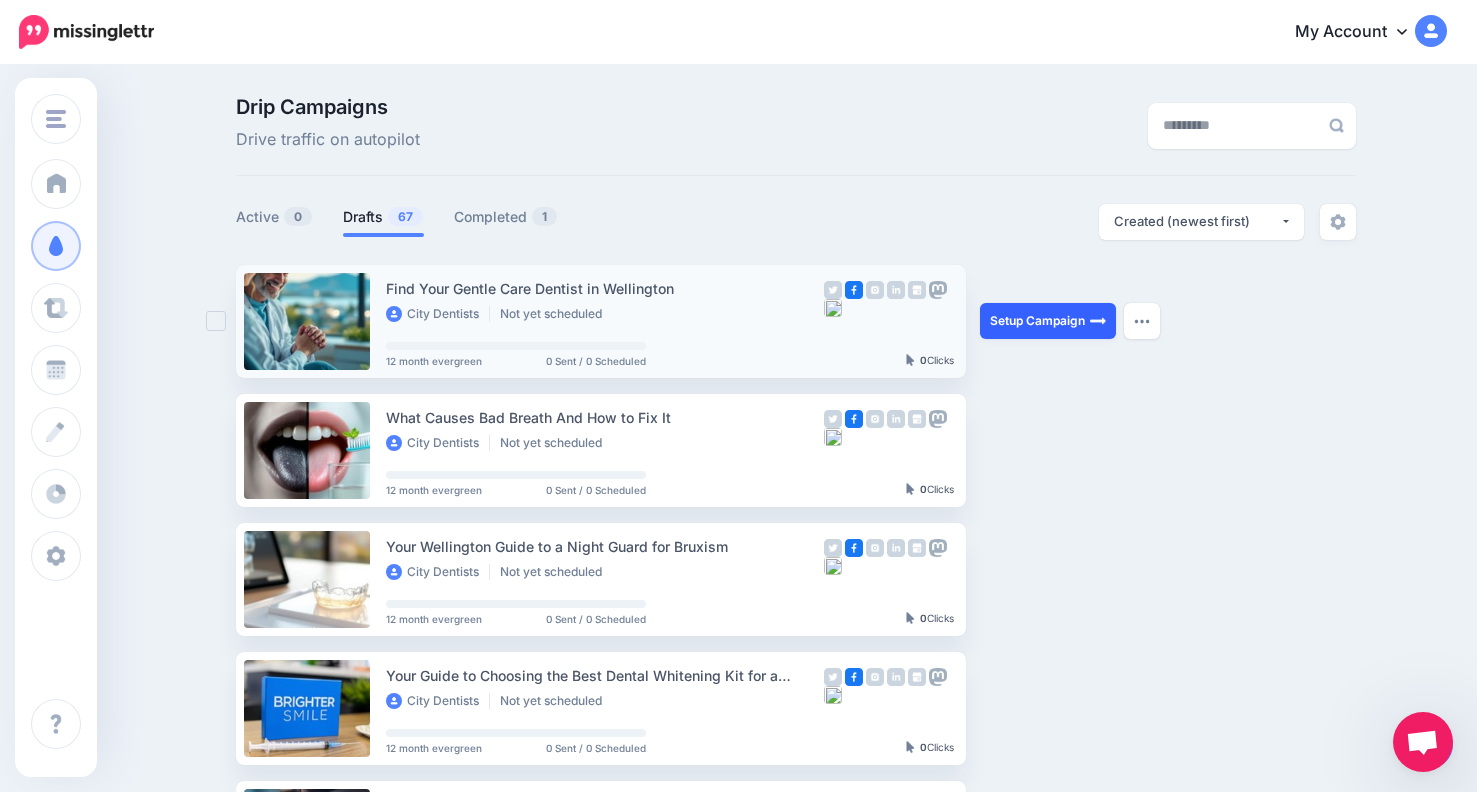 click on "Setup Campaign" at bounding box center (1048, 321) 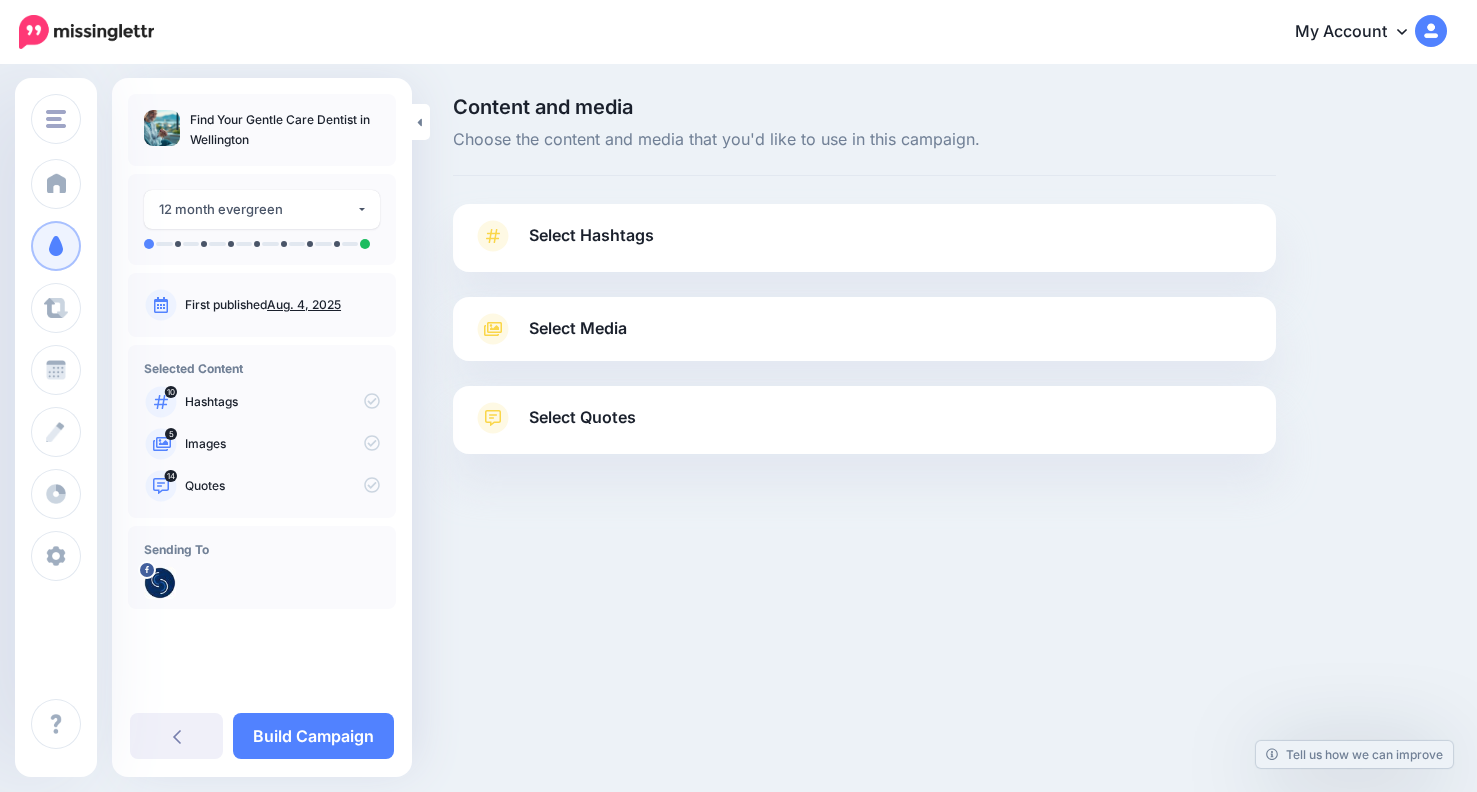 scroll, scrollTop: 0, scrollLeft: 0, axis: both 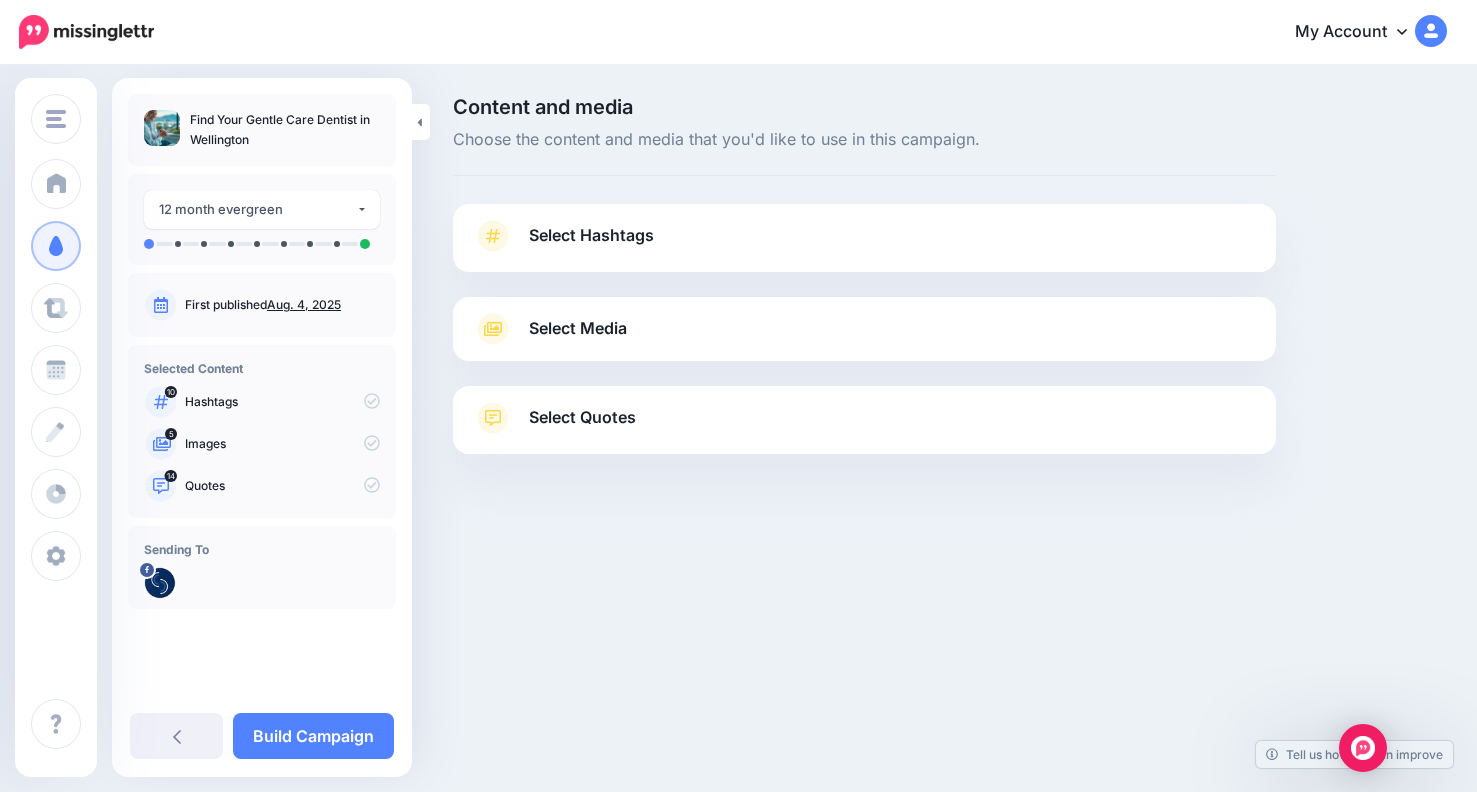 click on "Select Hashtags" at bounding box center (591, 235) 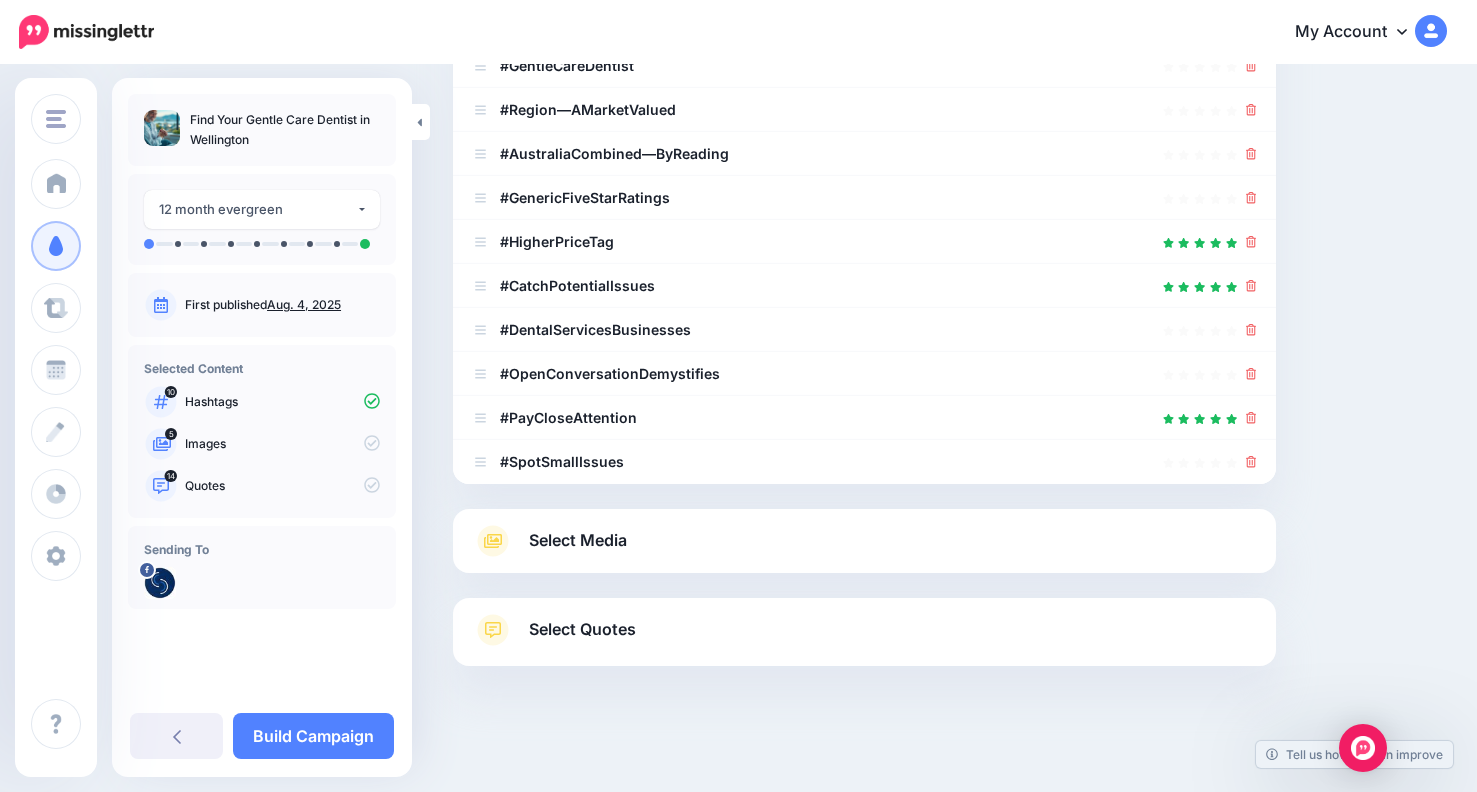 click on "Select Media" at bounding box center (864, 541) 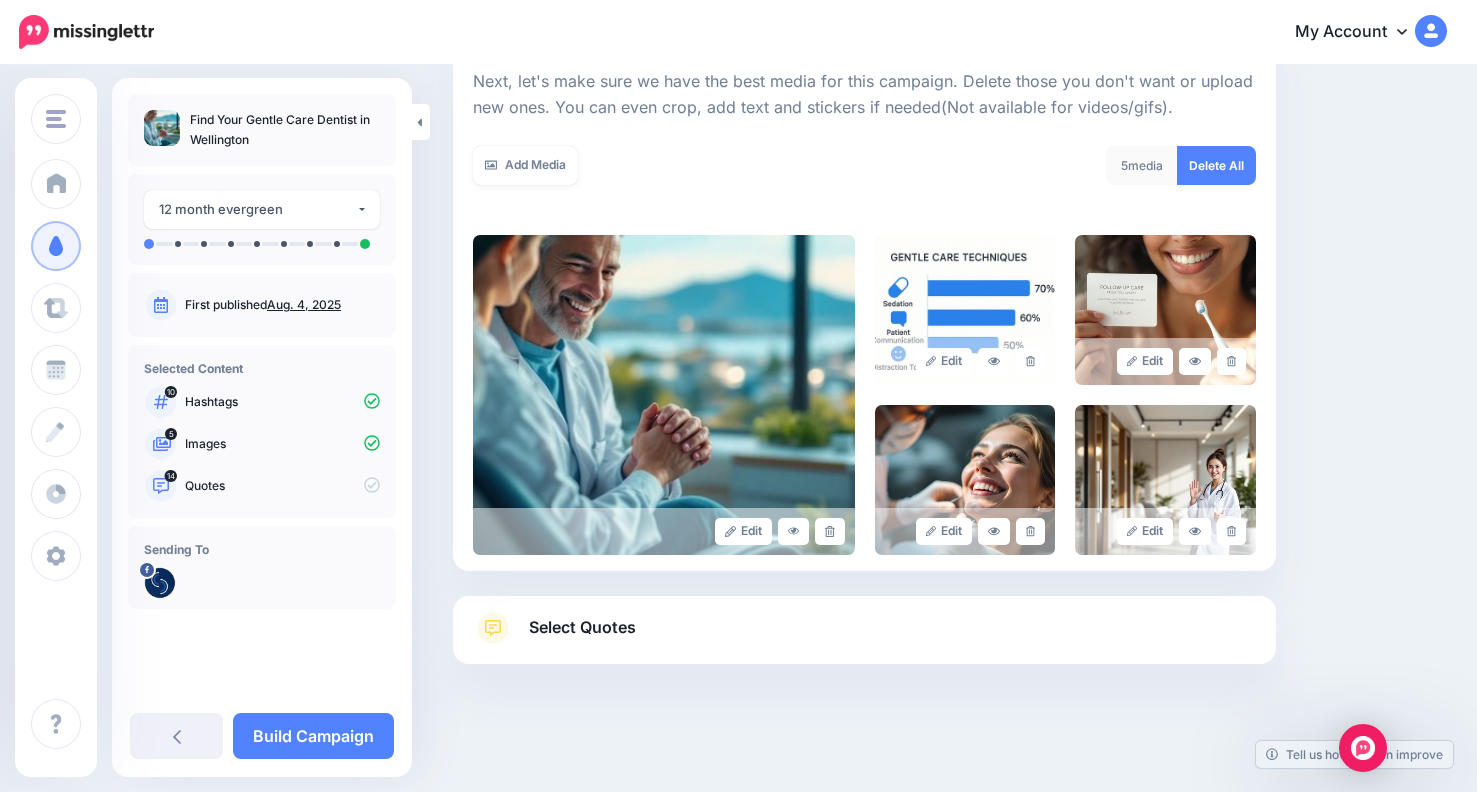 scroll, scrollTop: 285, scrollLeft: 0, axis: vertical 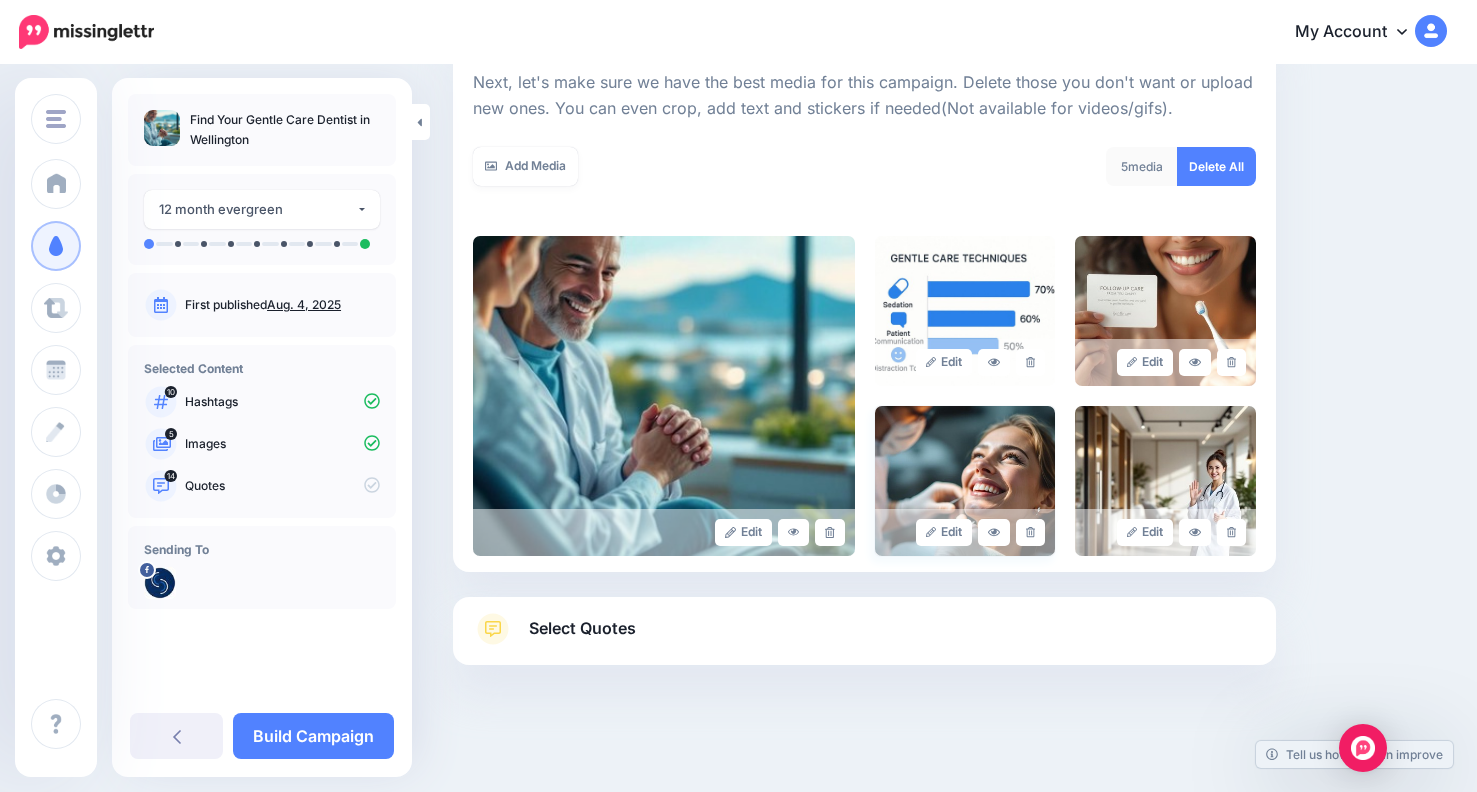 click at bounding box center [965, 481] 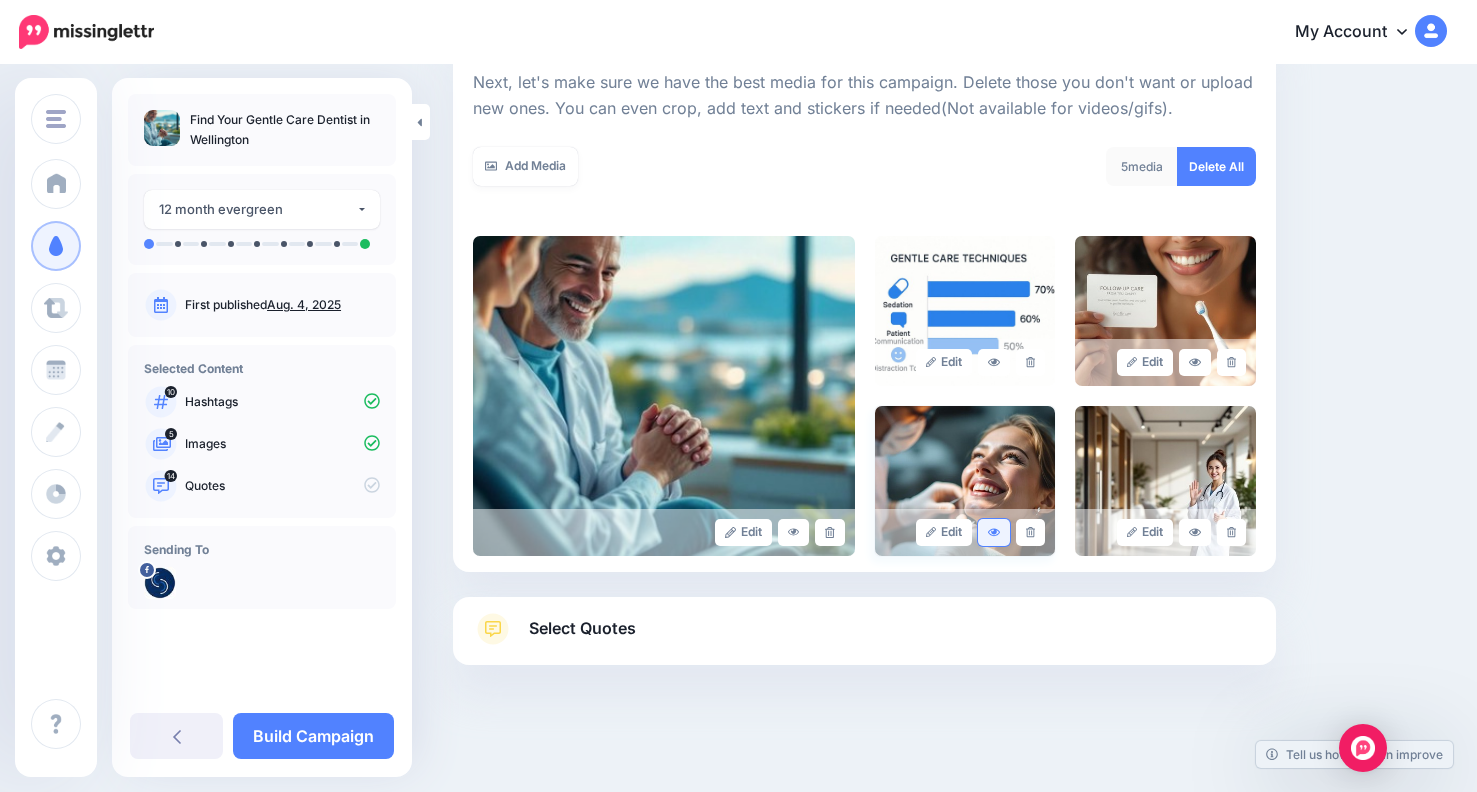 click 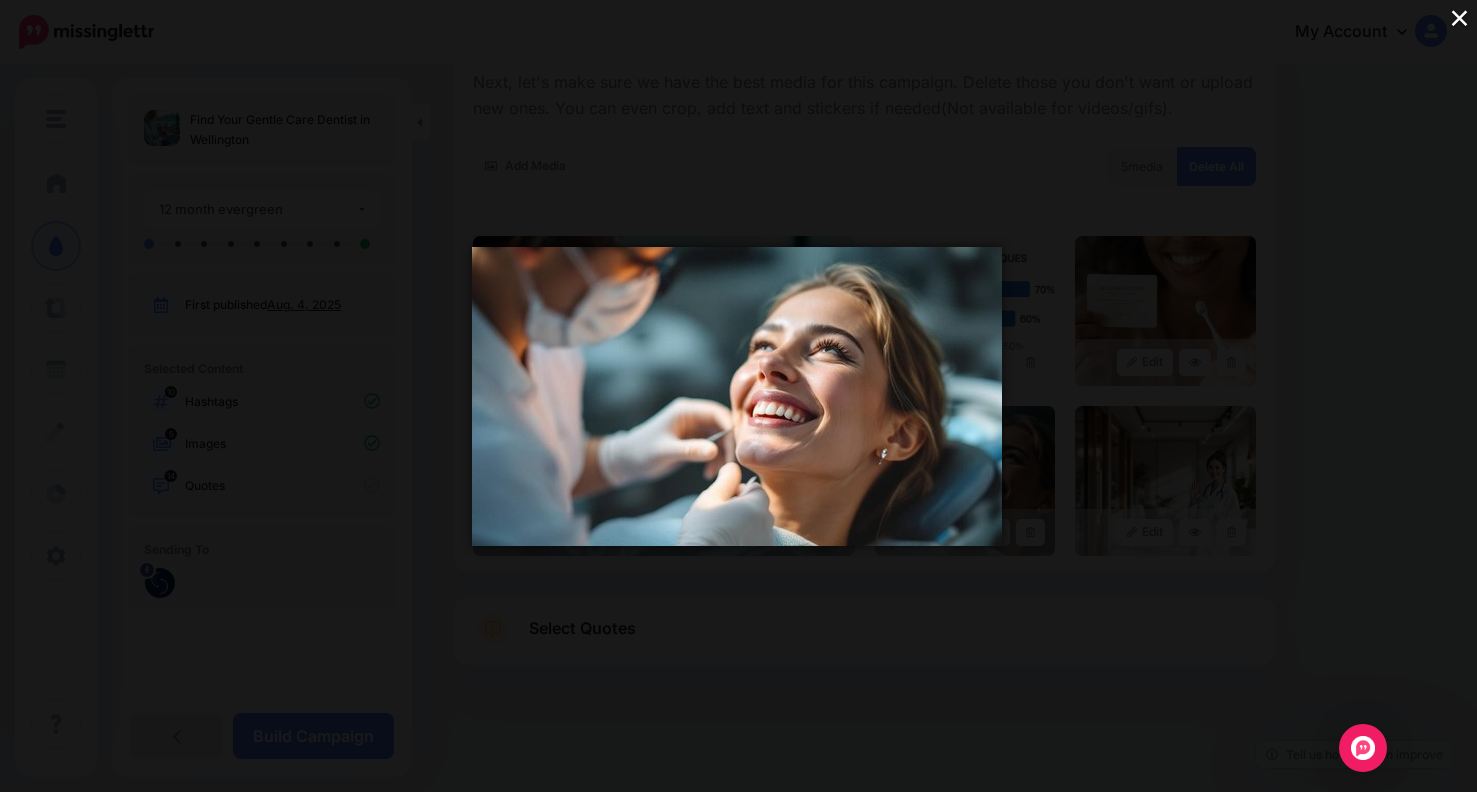 click on "×" at bounding box center [1459, 17] 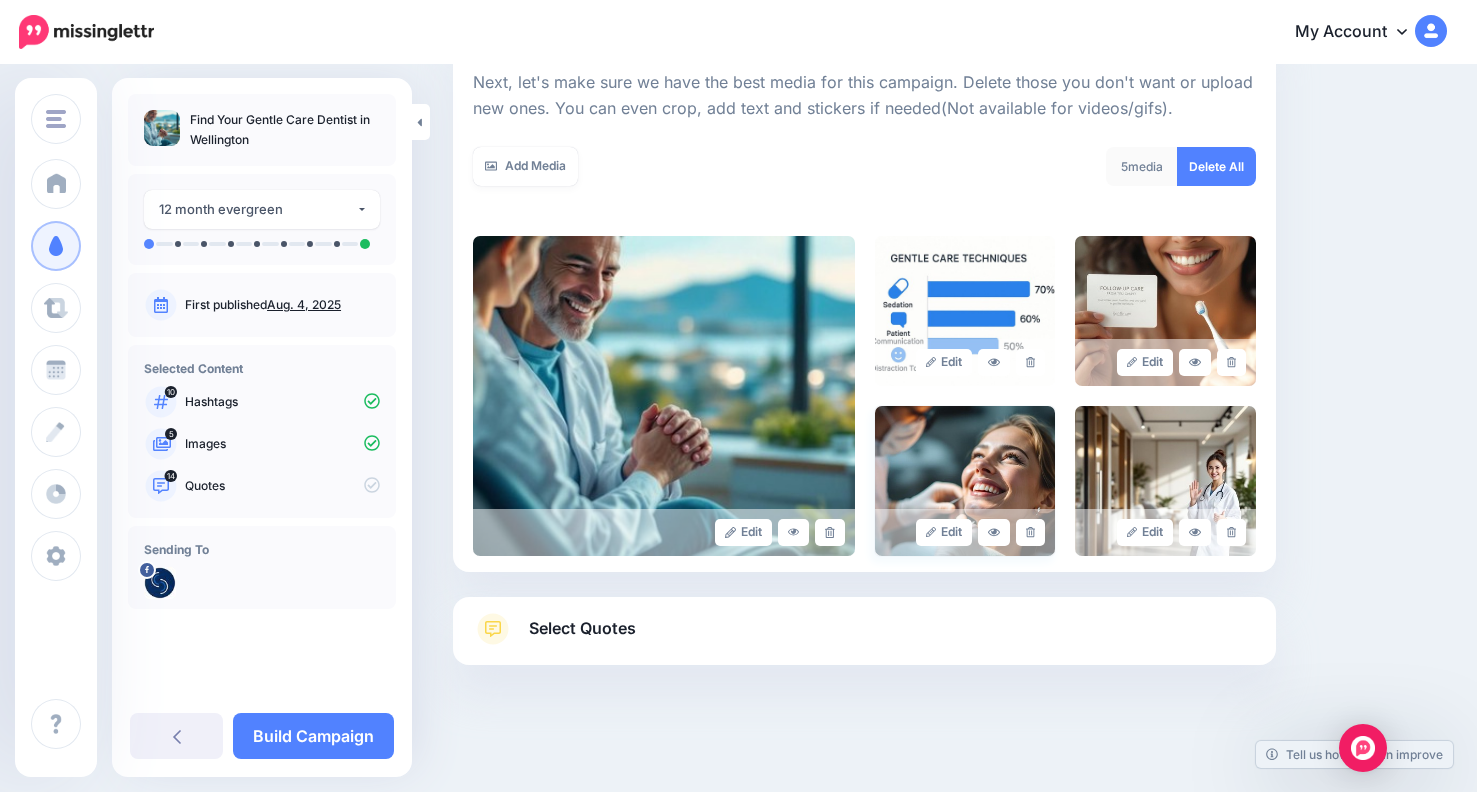 click at bounding box center (965, 481) 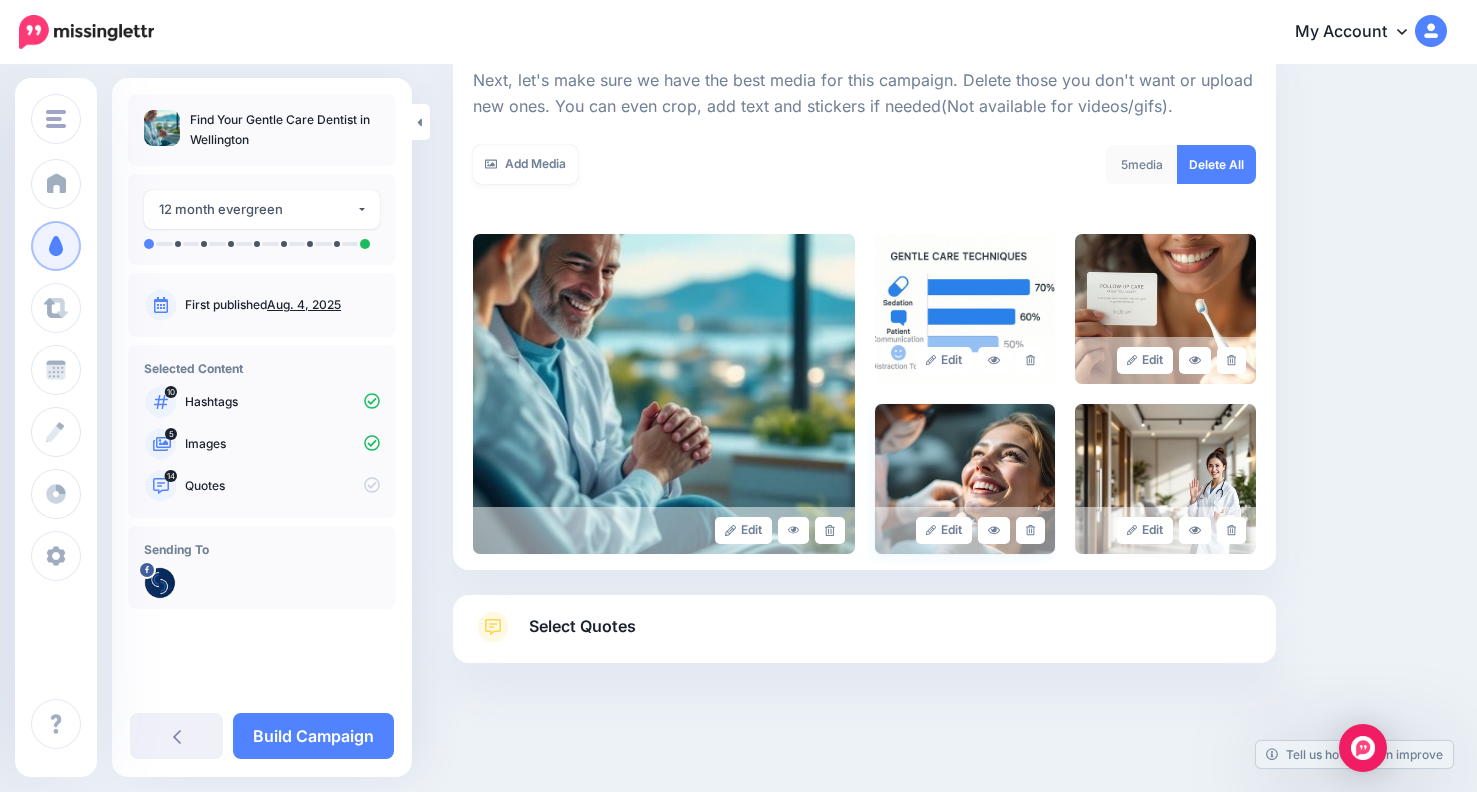 scroll, scrollTop: 285, scrollLeft: 0, axis: vertical 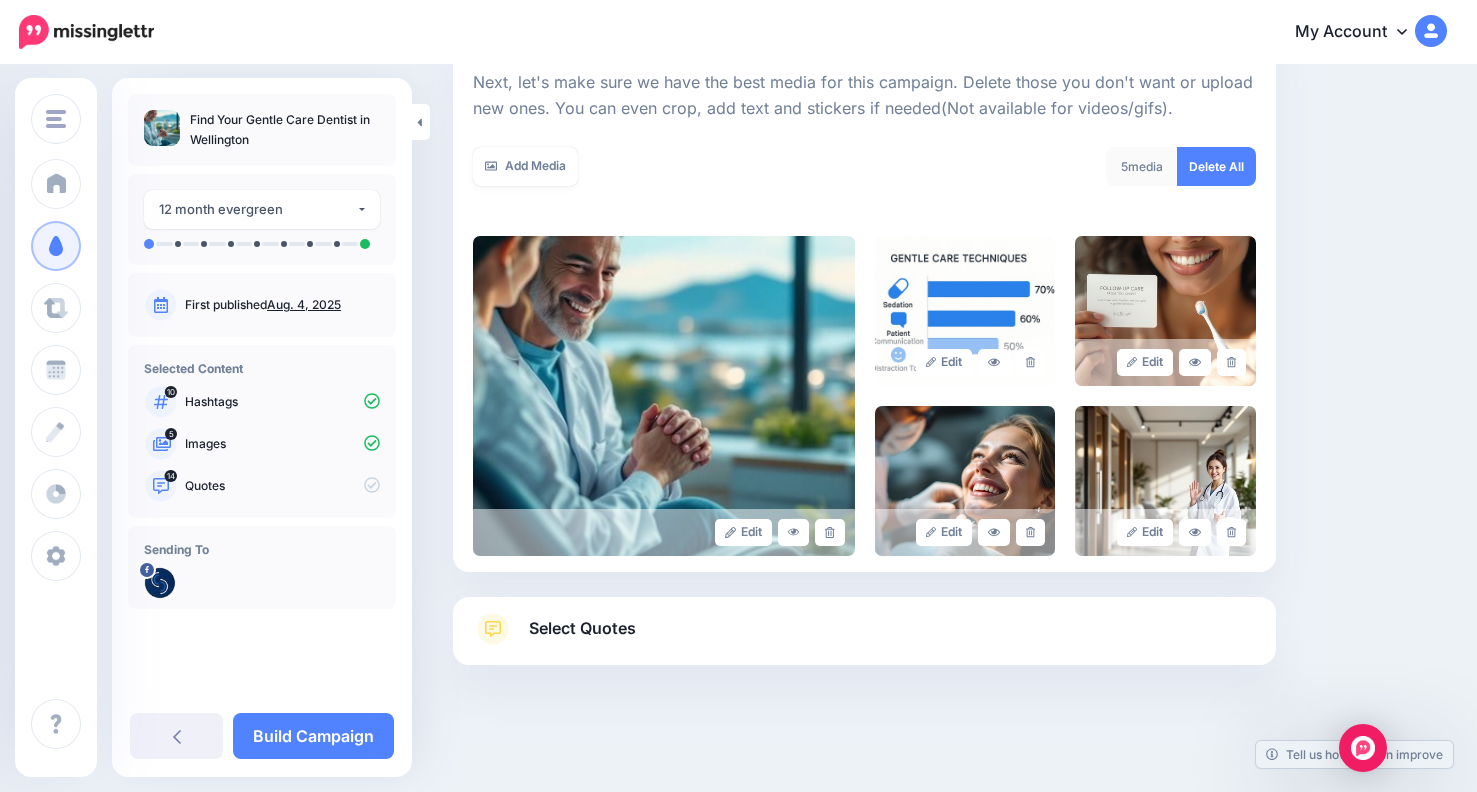 click on "Select Quotes" at bounding box center (864, 639) 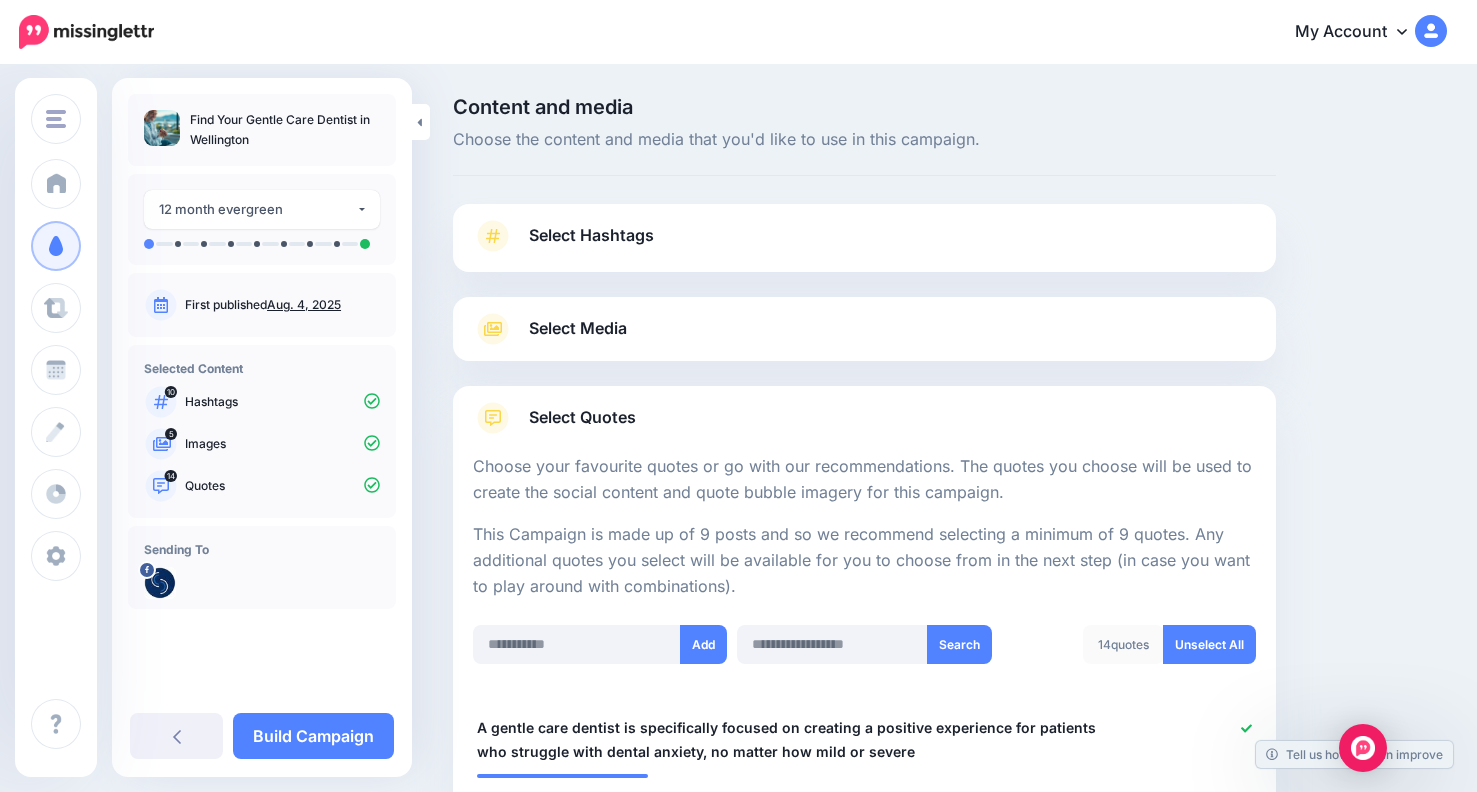 scroll, scrollTop: 0, scrollLeft: 0, axis: both 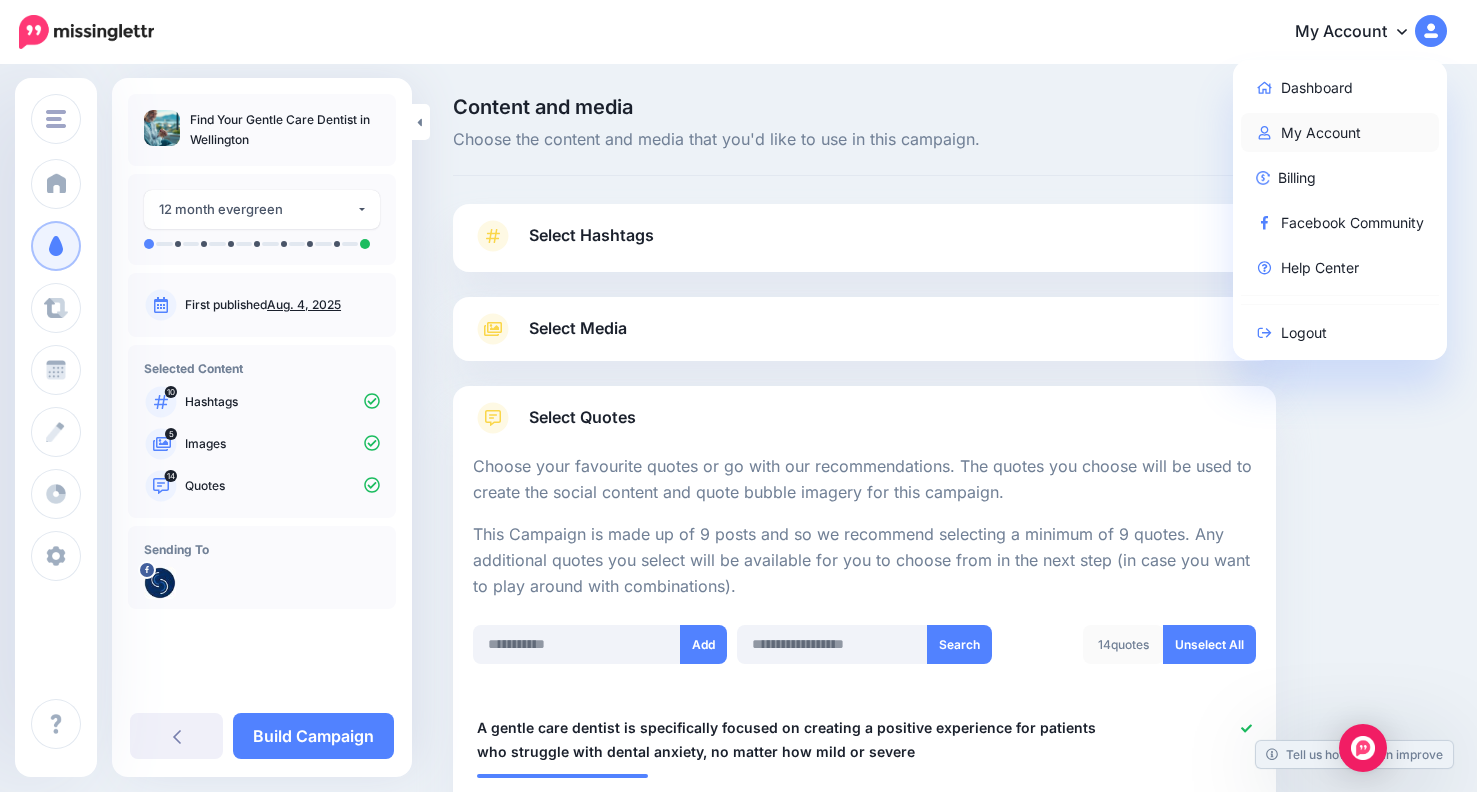 click on "My Account" at bounding box center [1340, 132] 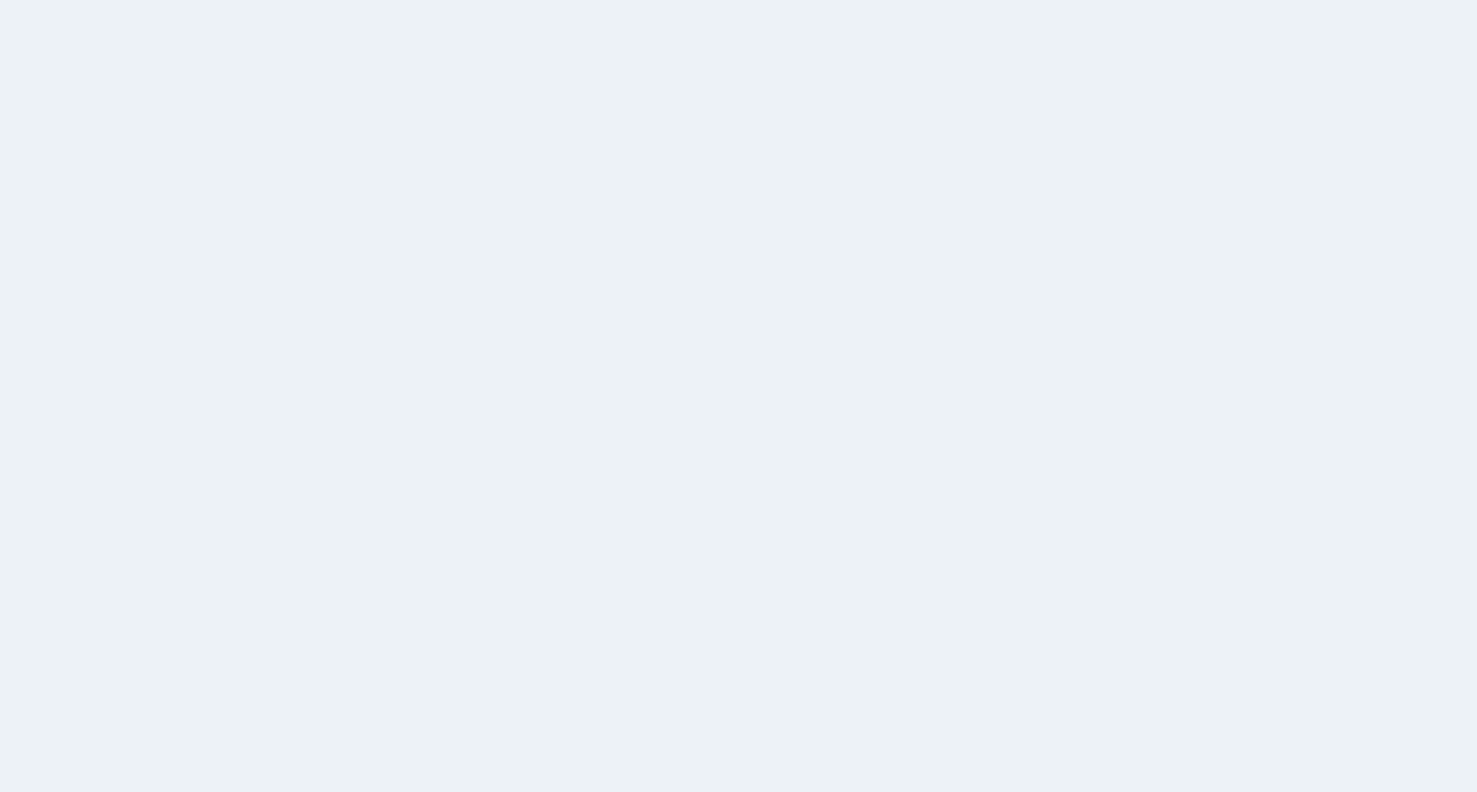 scroll, scrollTop: 0, scrollLeft: 0, axis: both 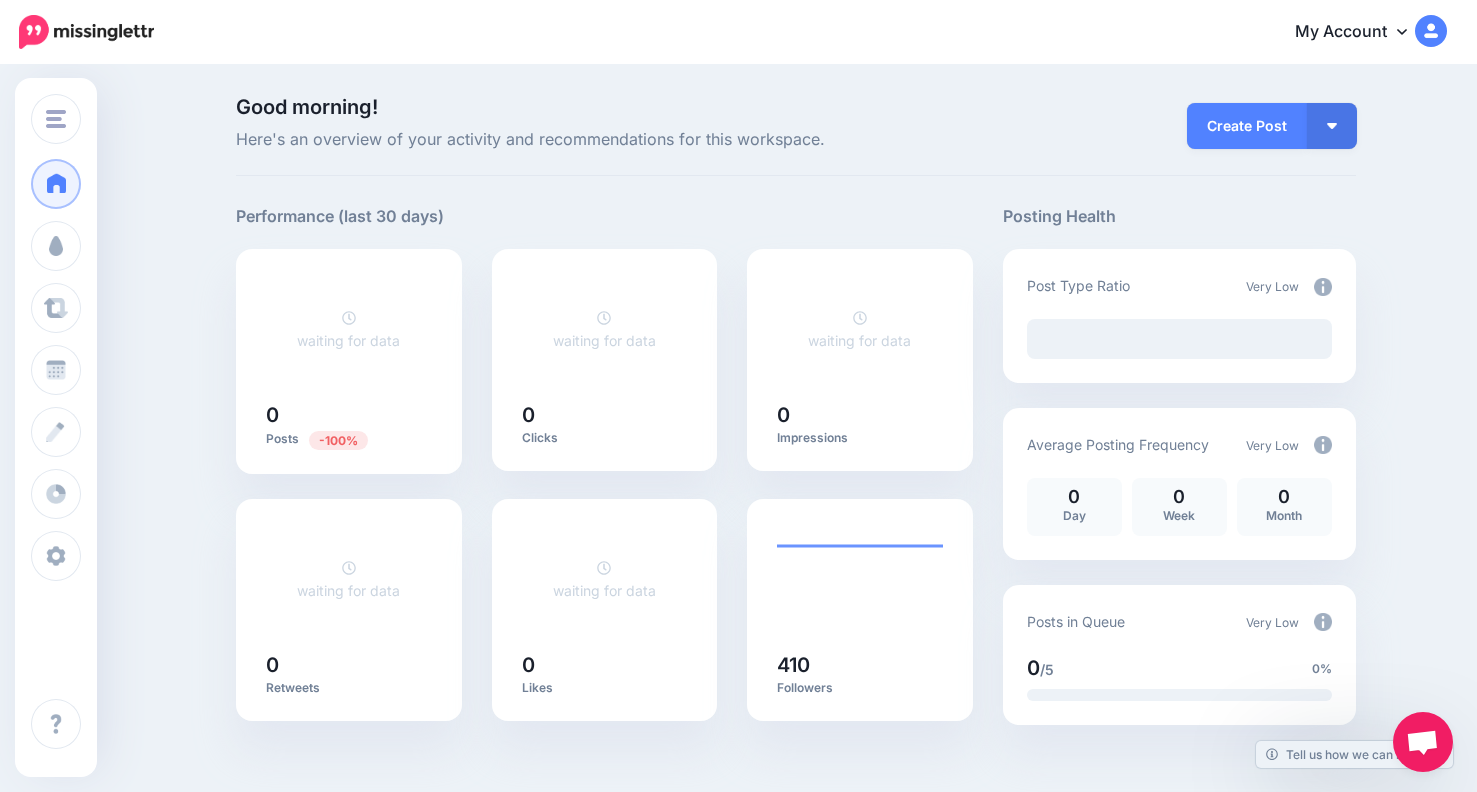 click on "My Account" at bounding box center [1361, 32] 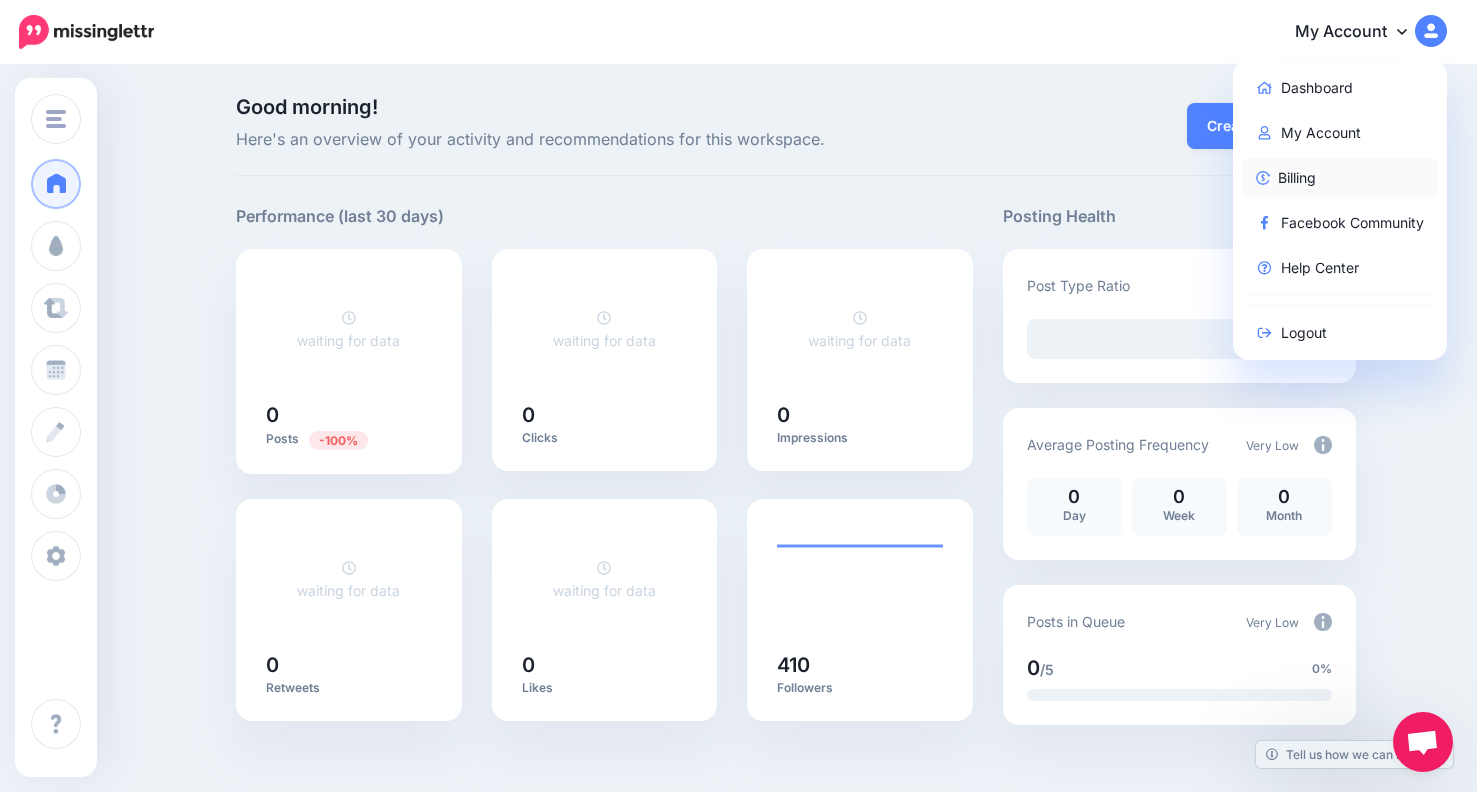 click on "Billing" at bounding box center [1340, 177] 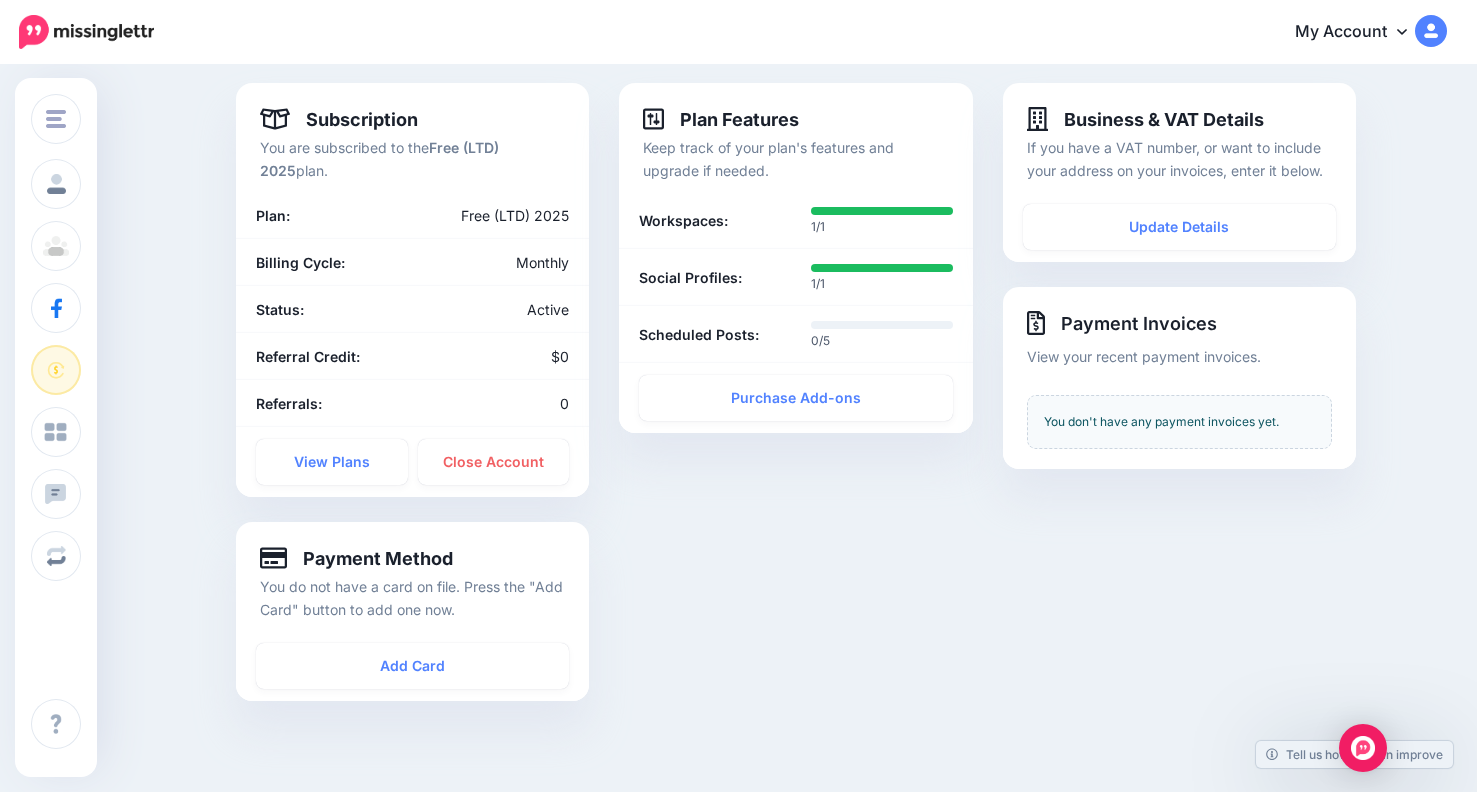 scroll, scrollTop: 121, scrollLeft: 0, axis: vertical 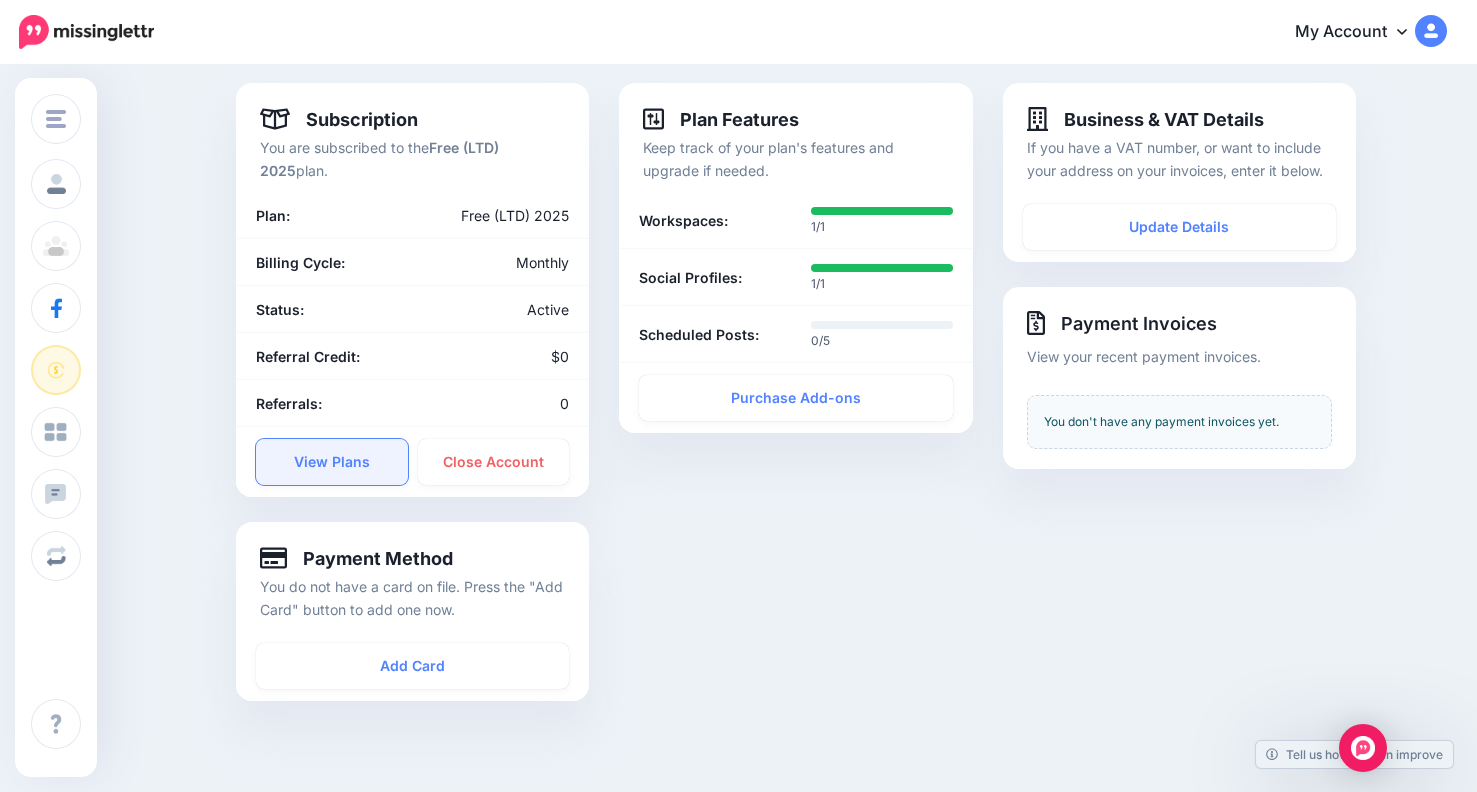 click on "View Plans" at bounding box center (332, 462) 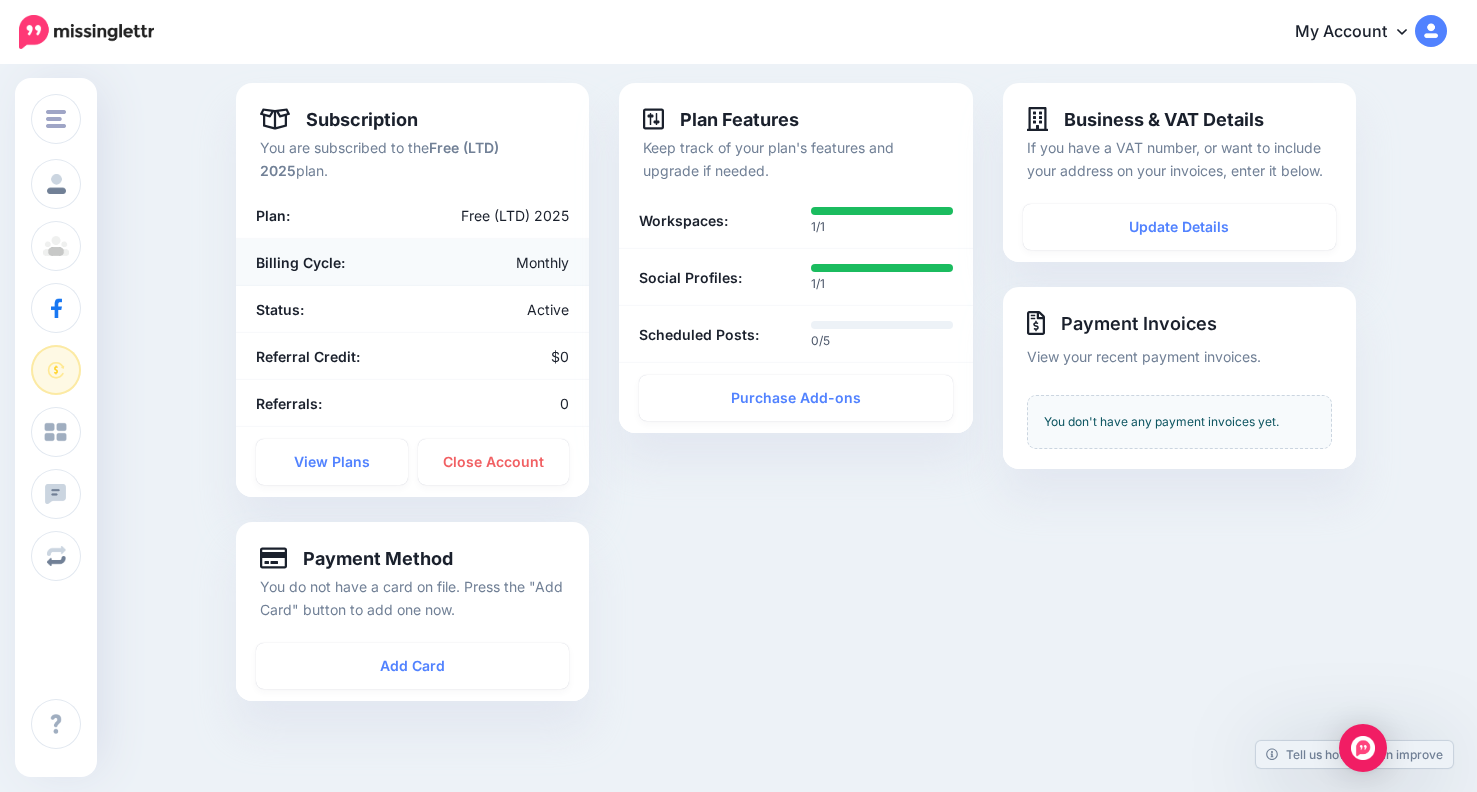 click on "Monthly" at bounding box center (499, 262) 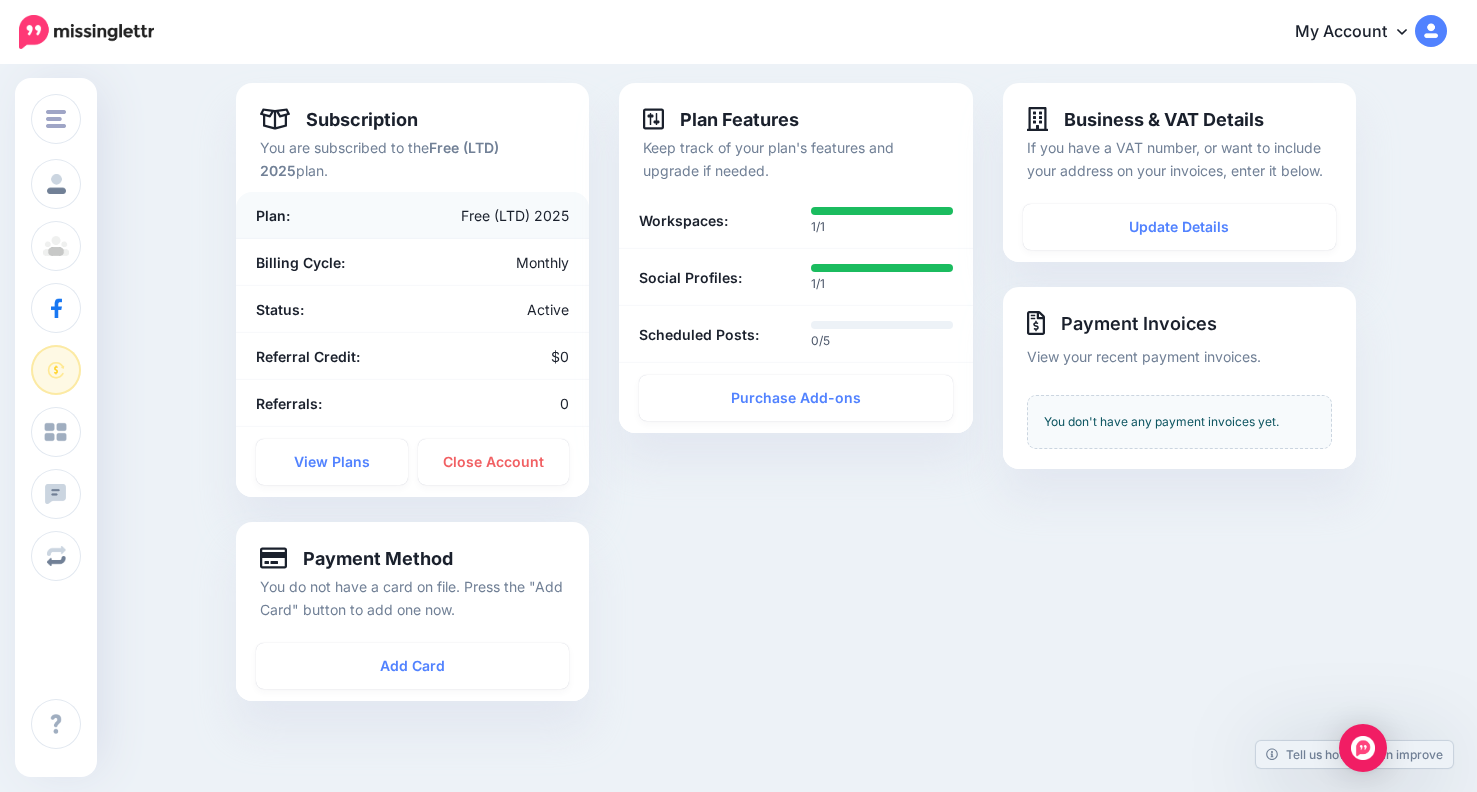 click on "Free (LTD) 2025" at bounding box center [469, 215] 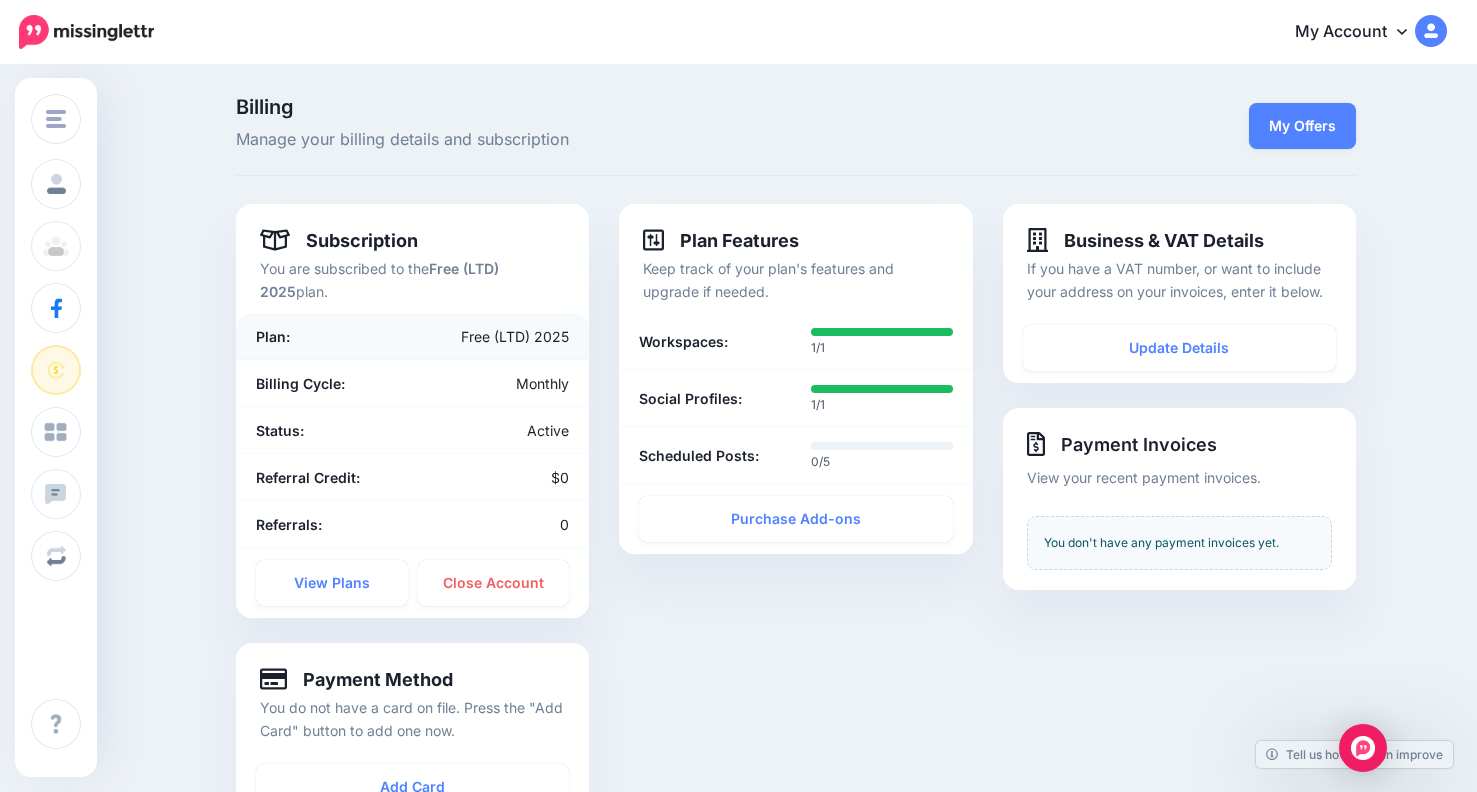 scroll, scrollTop: 0, scrollLeft: 0, axis: both 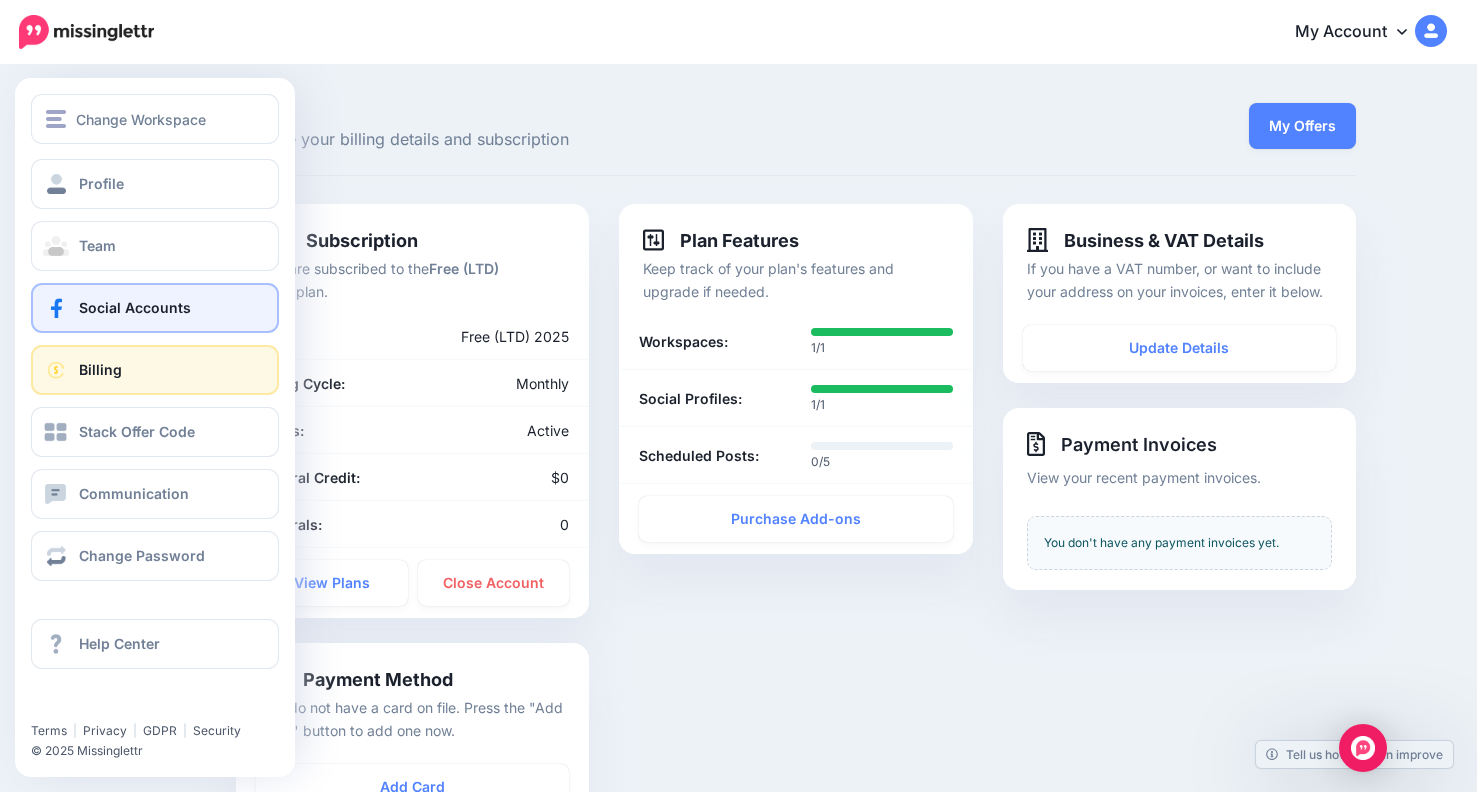 click on "Social Accounts" at bounding box center [135, 307] 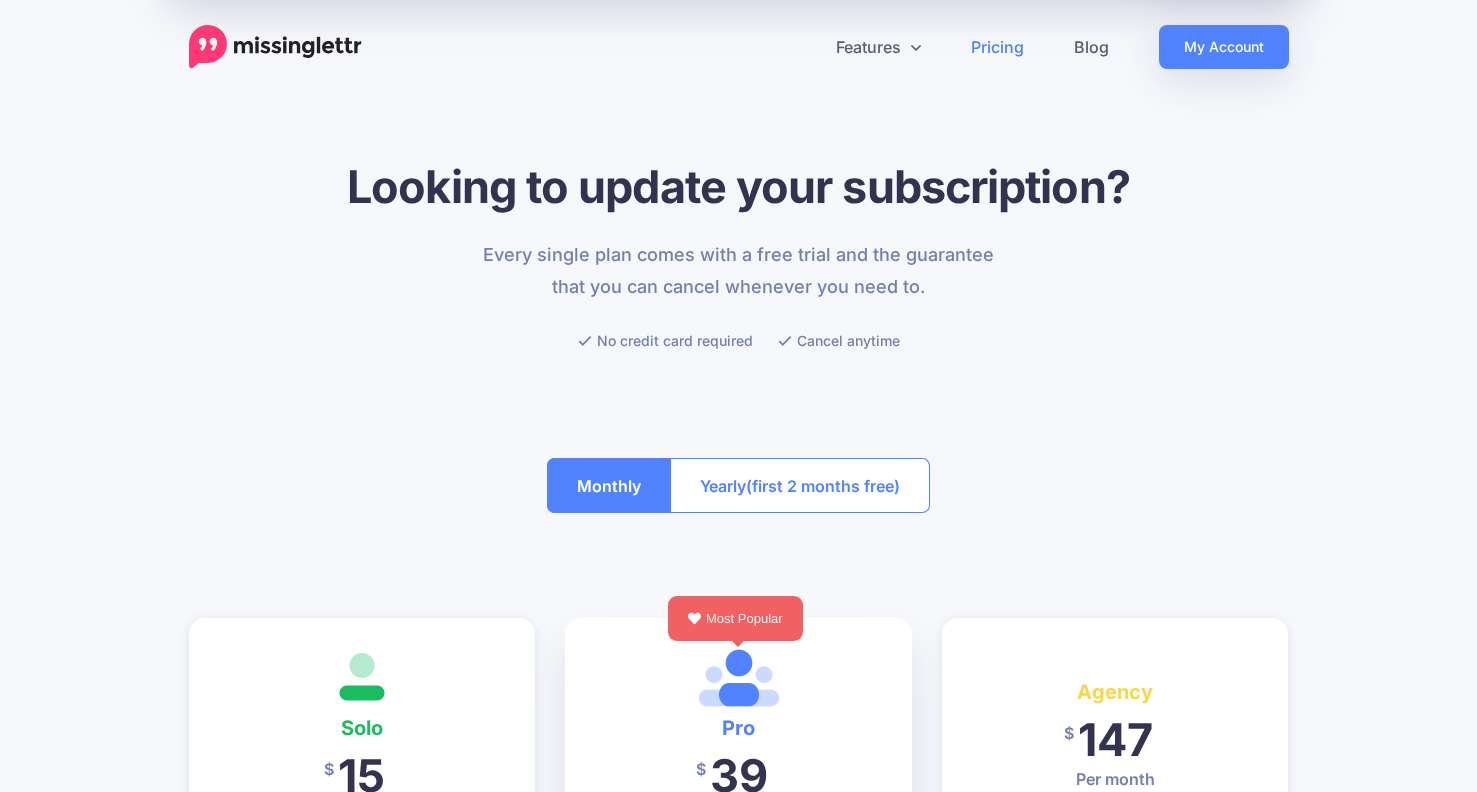 scroll, scrollTop: 0, scrollLeft: 0, axis: both 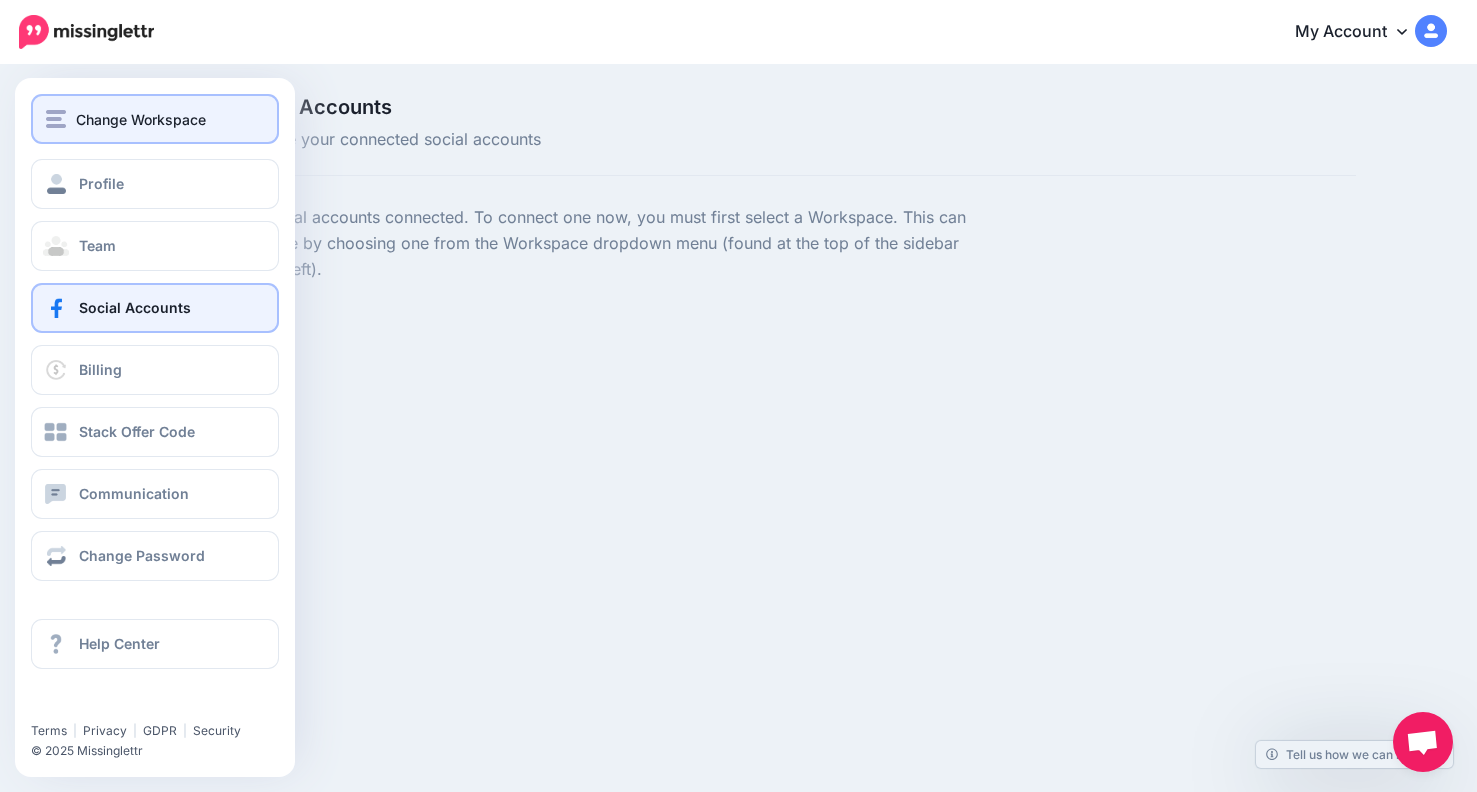 click at bounding box center (56, 119) 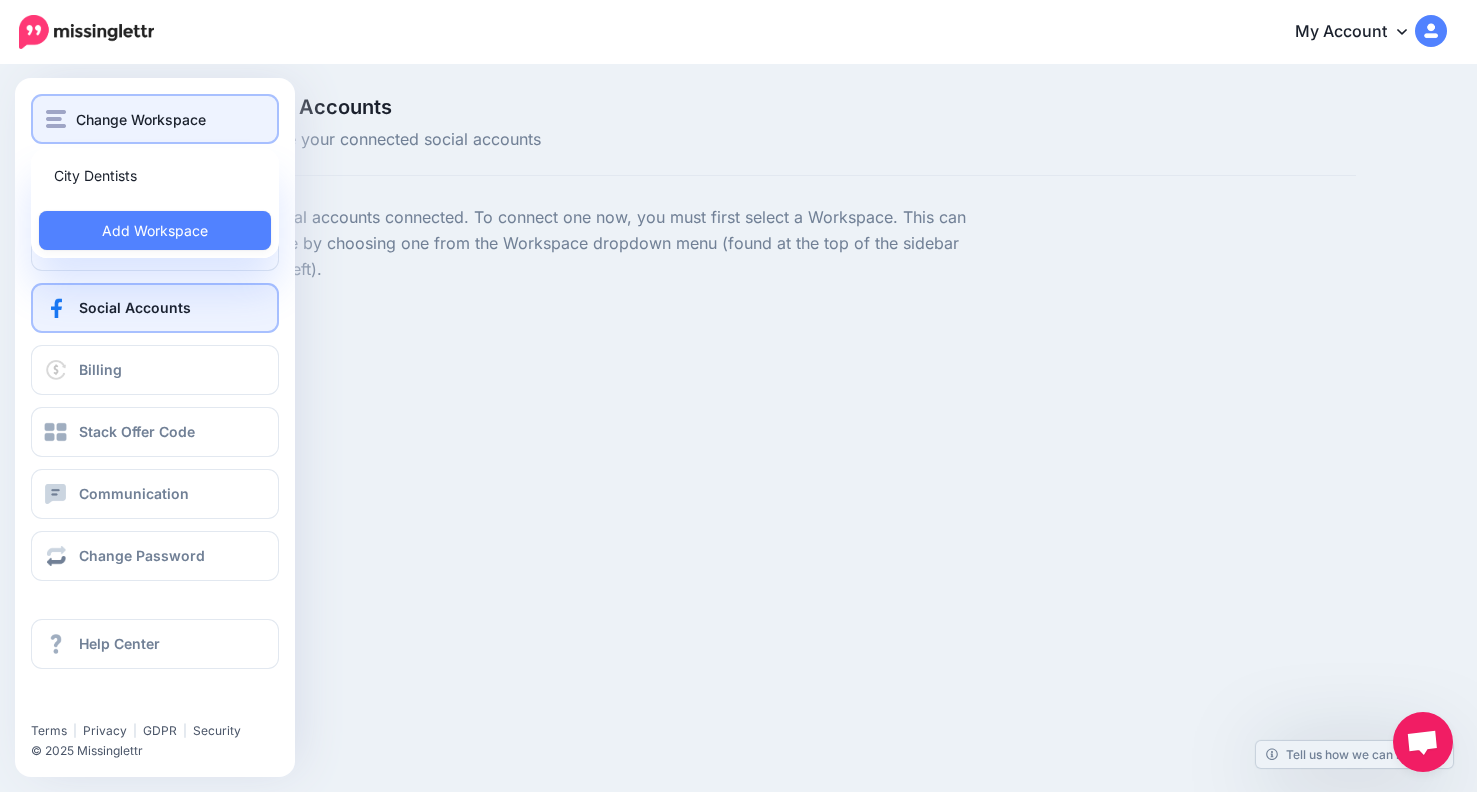 click at bounding box center [56, 119] 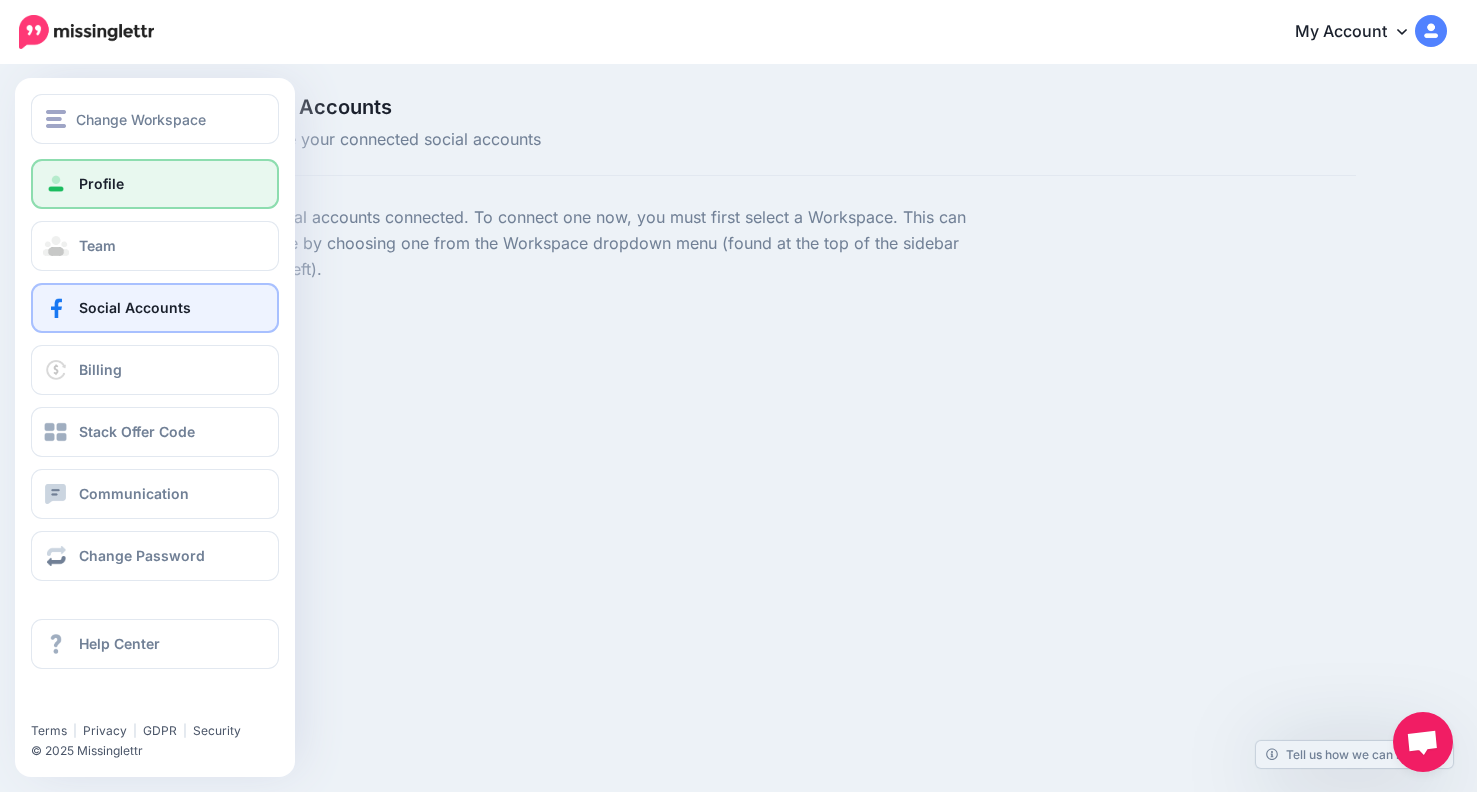 click on "Profile" at bounding box center (101, 183) 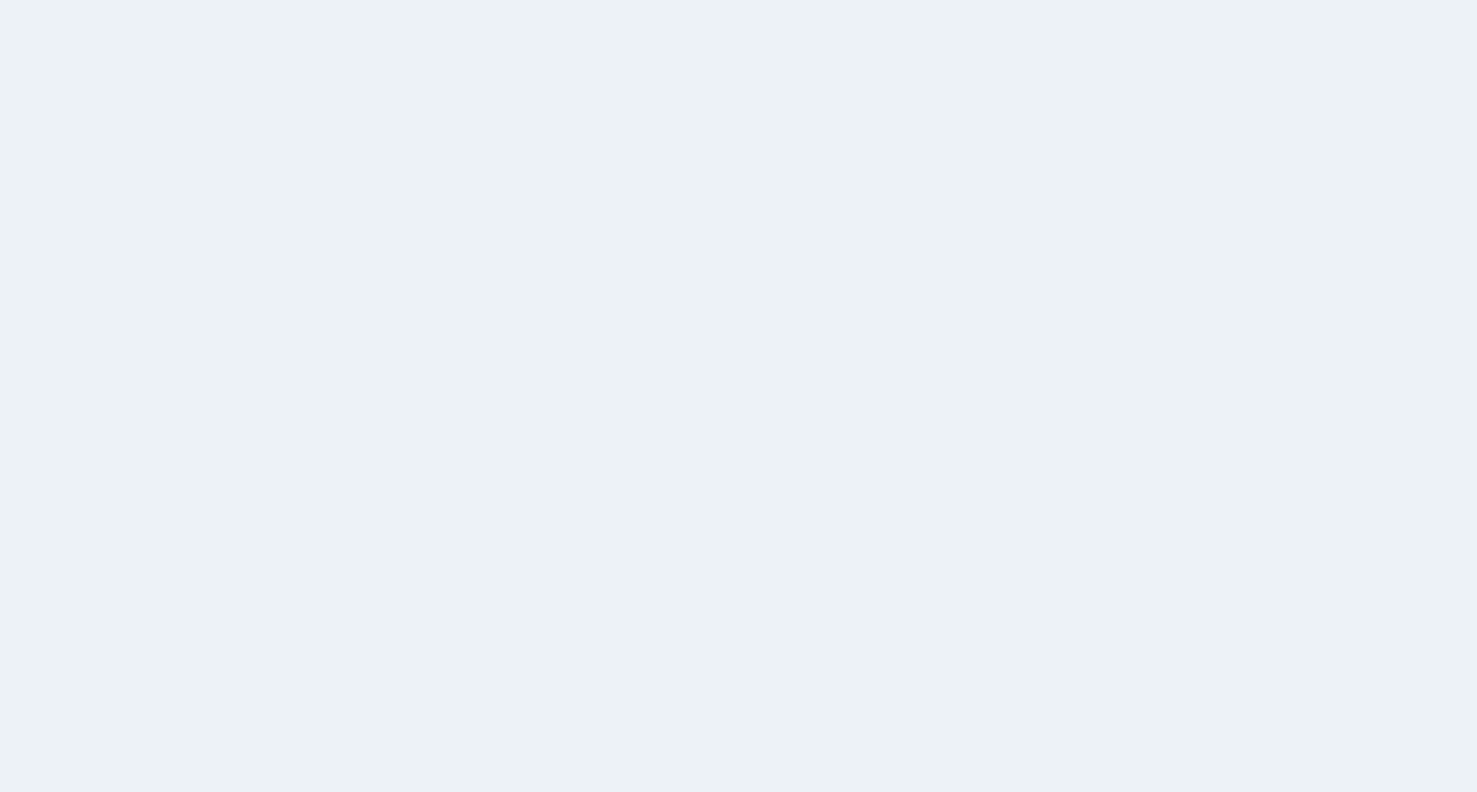 scroll, scrollTop: 0, scrollLeft: 0, axis: both 